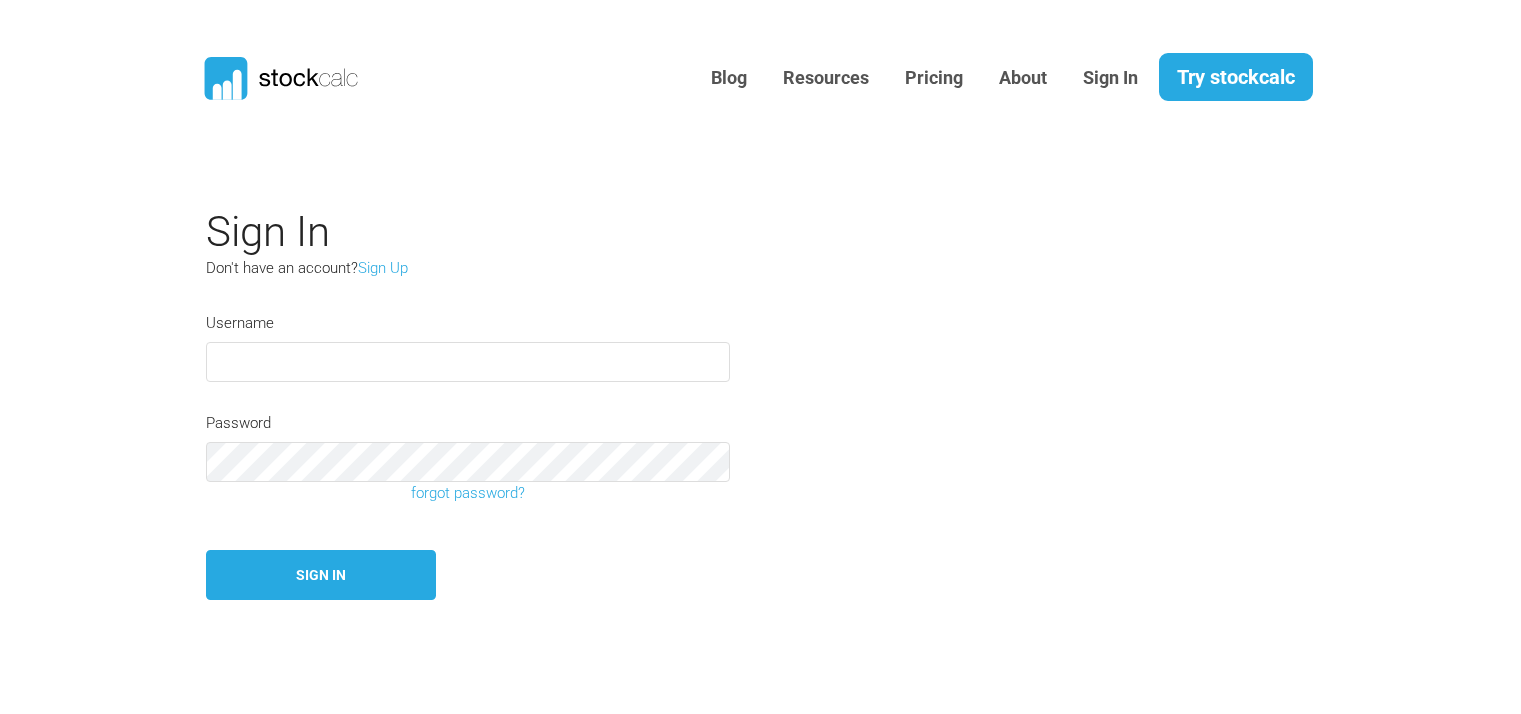 scroll, scrollTop: 0, scrollLeft: 0, axis: both 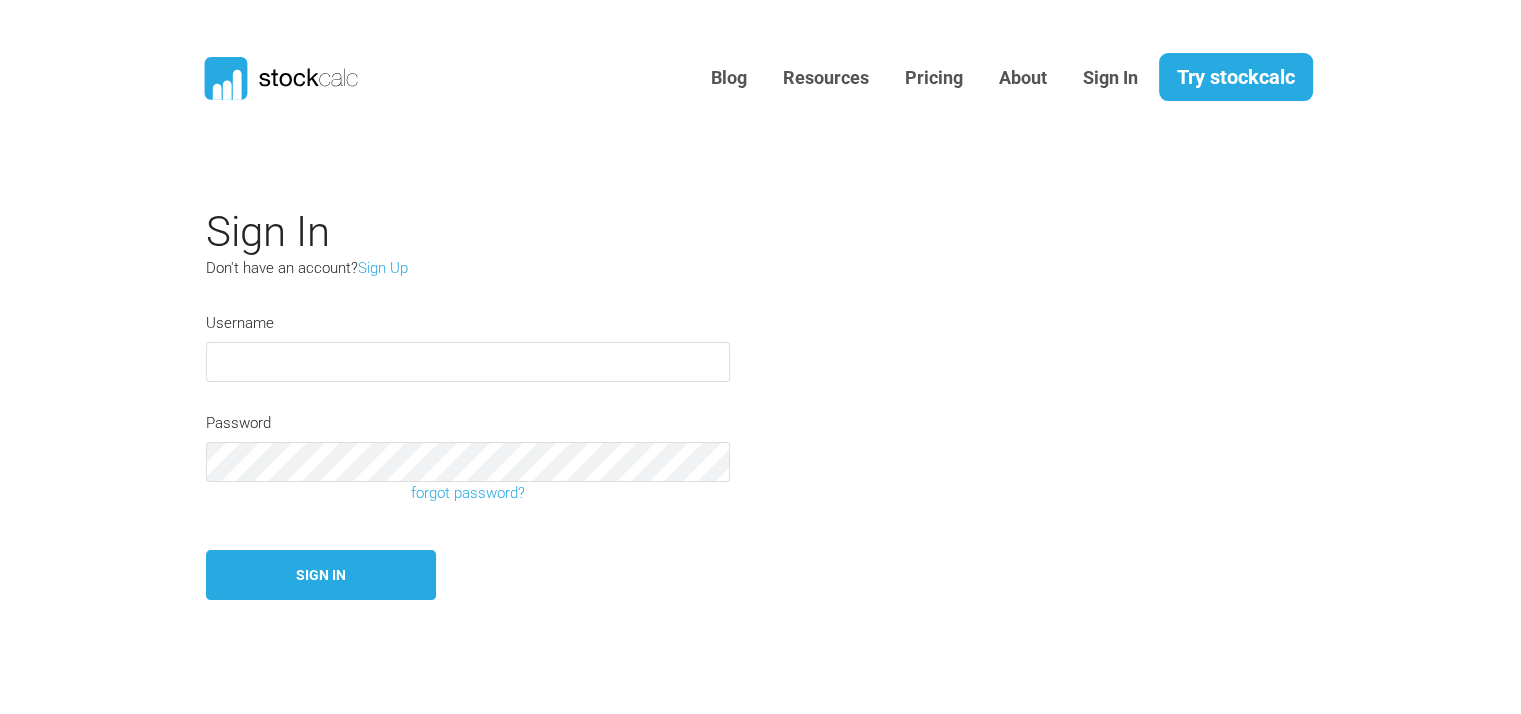 click at bounding box center (468, 362) 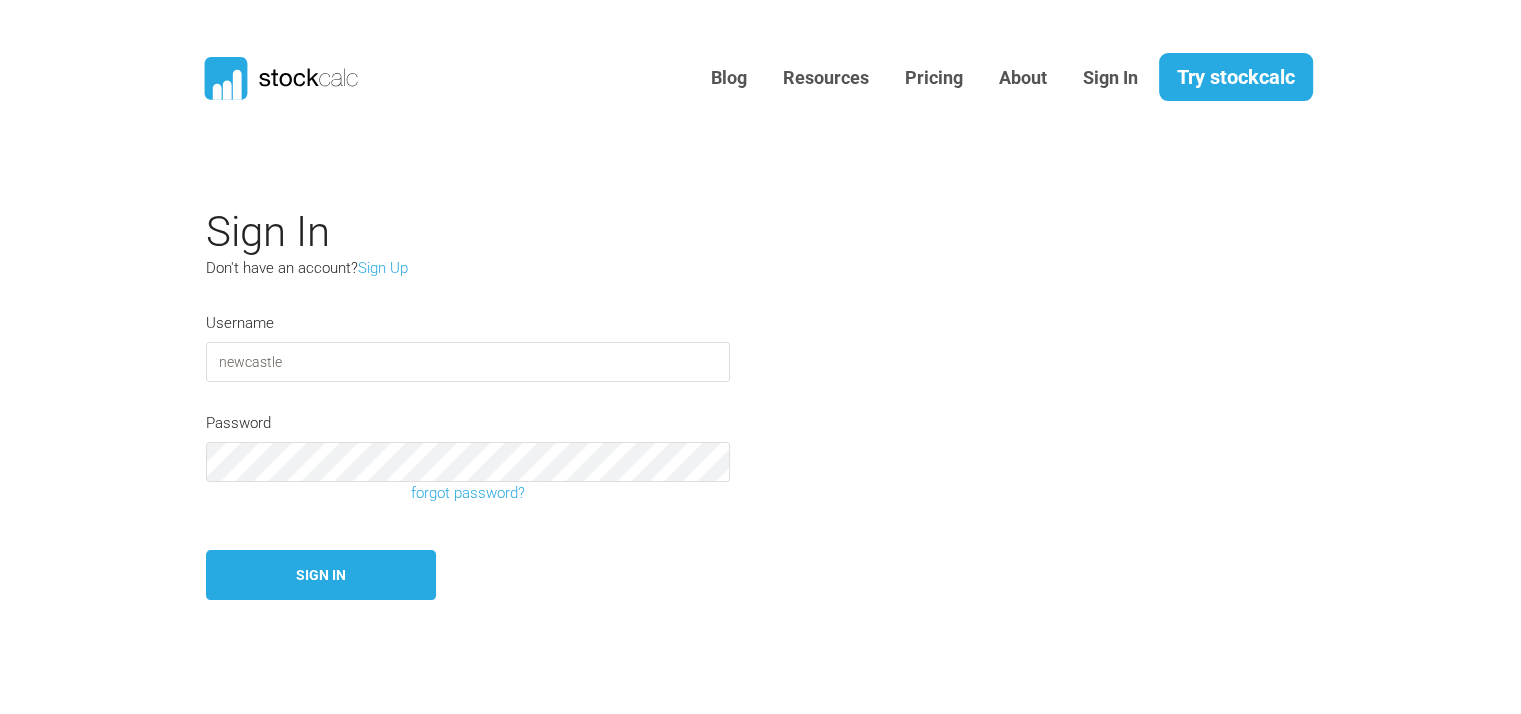 type on "newcastle" 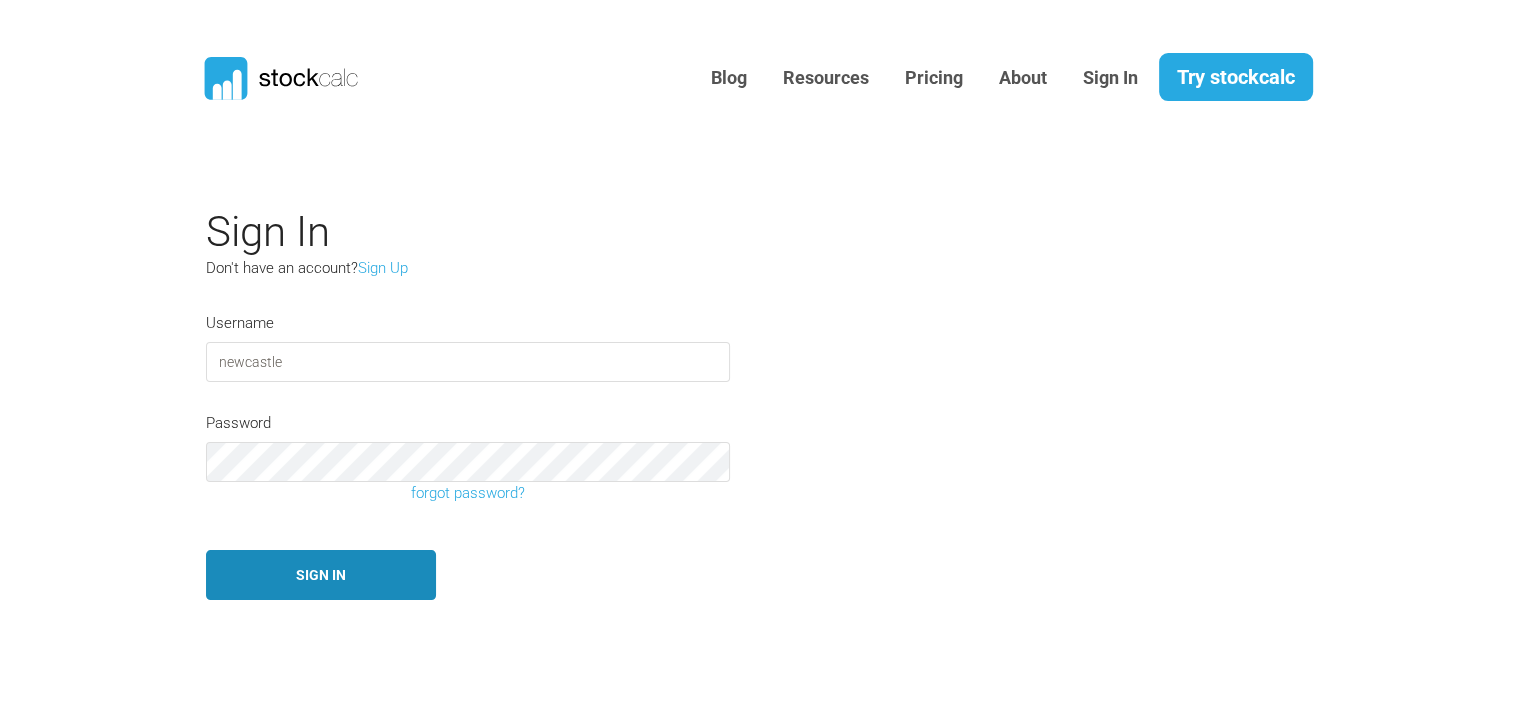 type 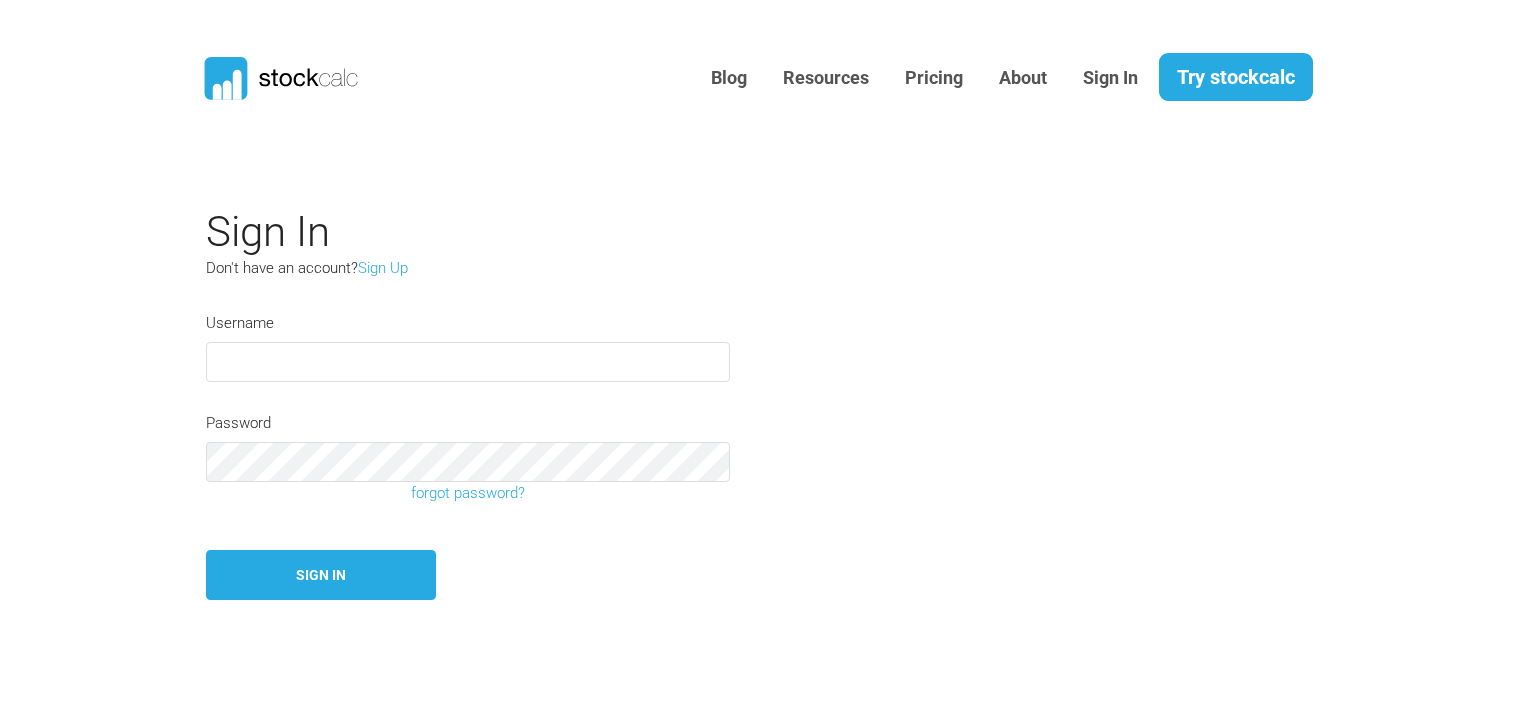 scroll, scrollTop: 0, scrollLeft: 0, axis: both 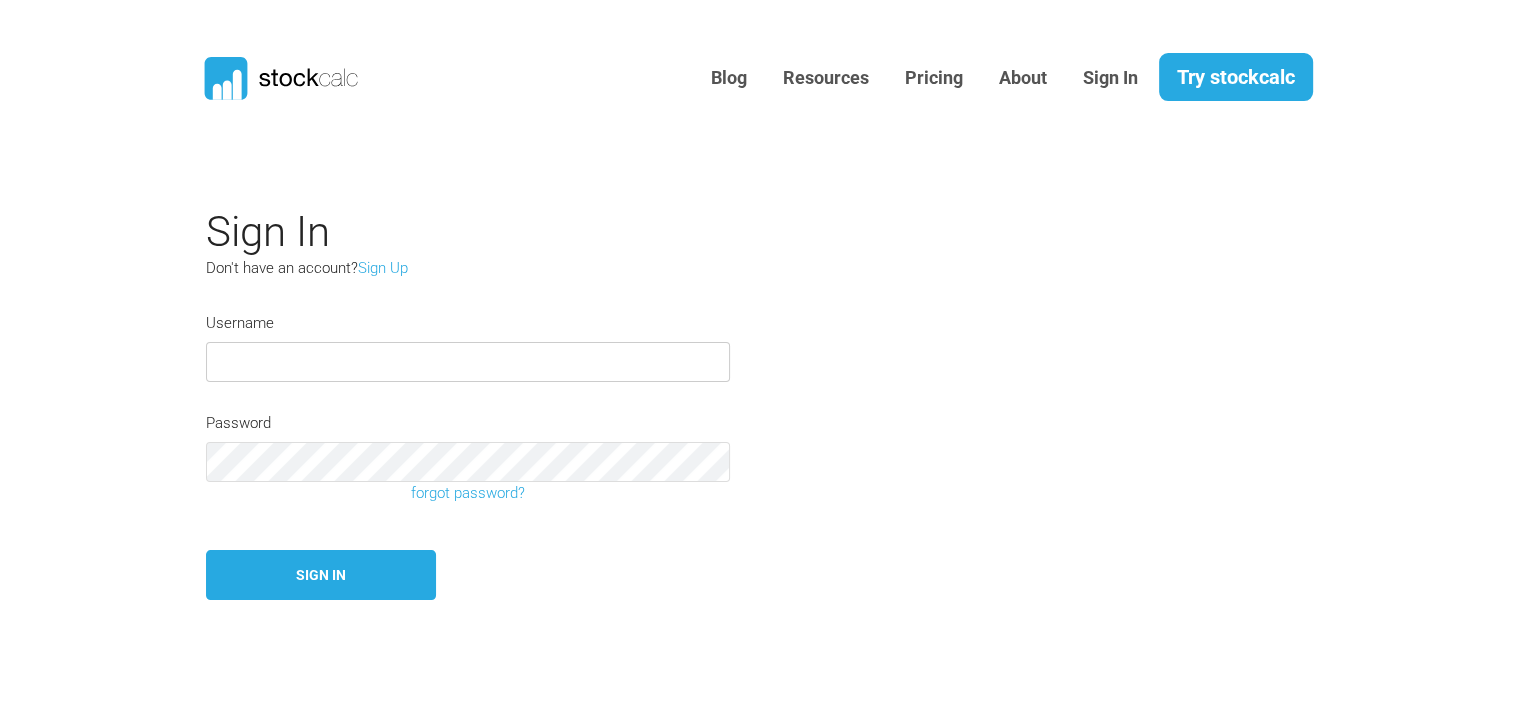 click at bounding box center [468, 362] 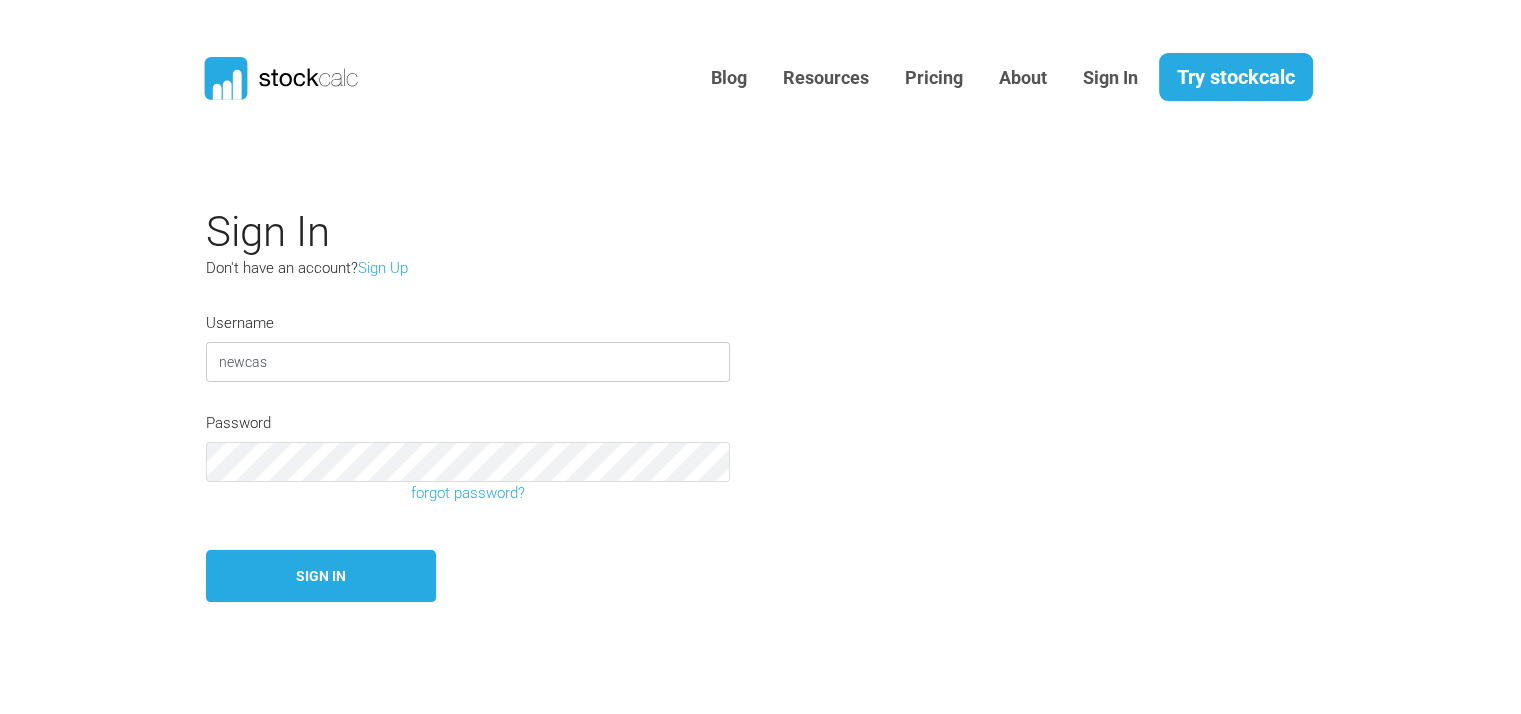 click on "newcas" at bounding box center [468, 362] 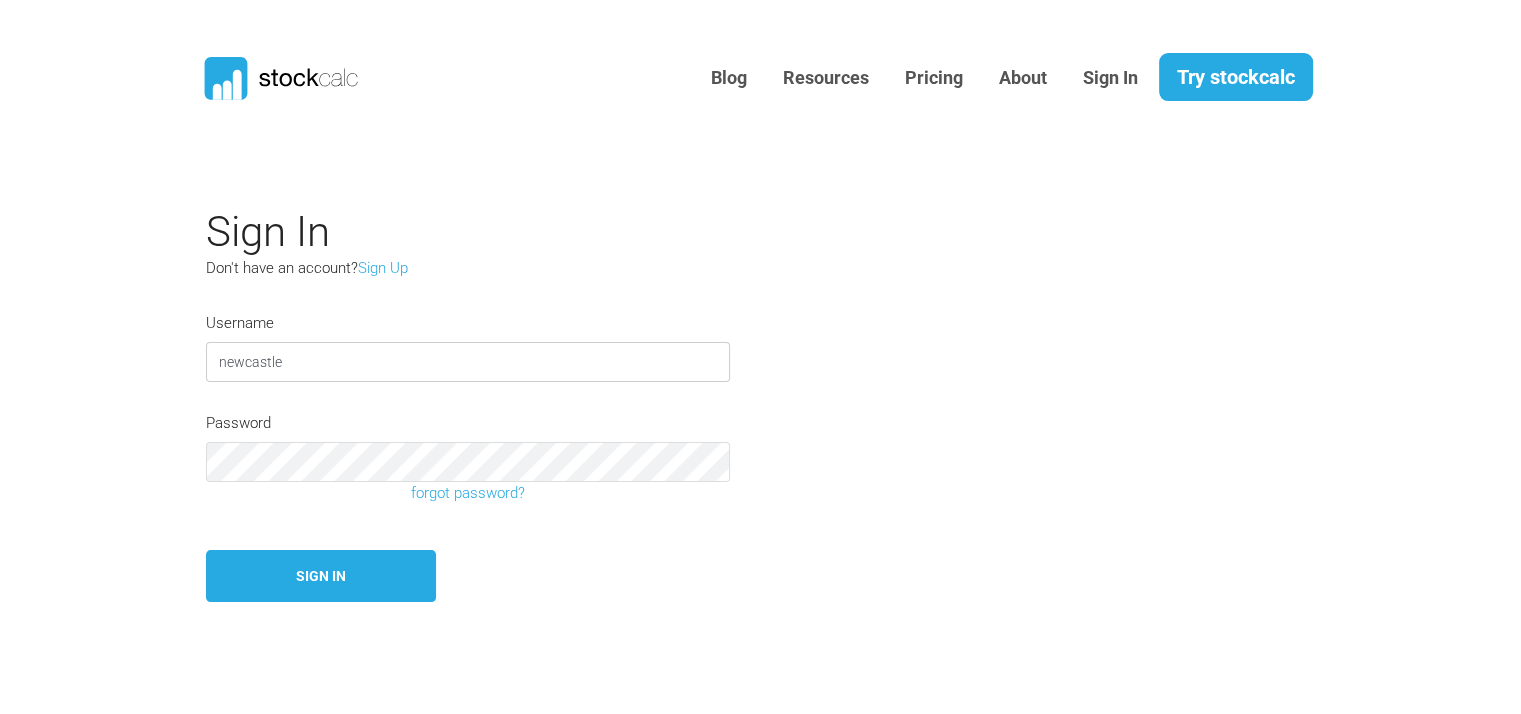 type on "newcastle" 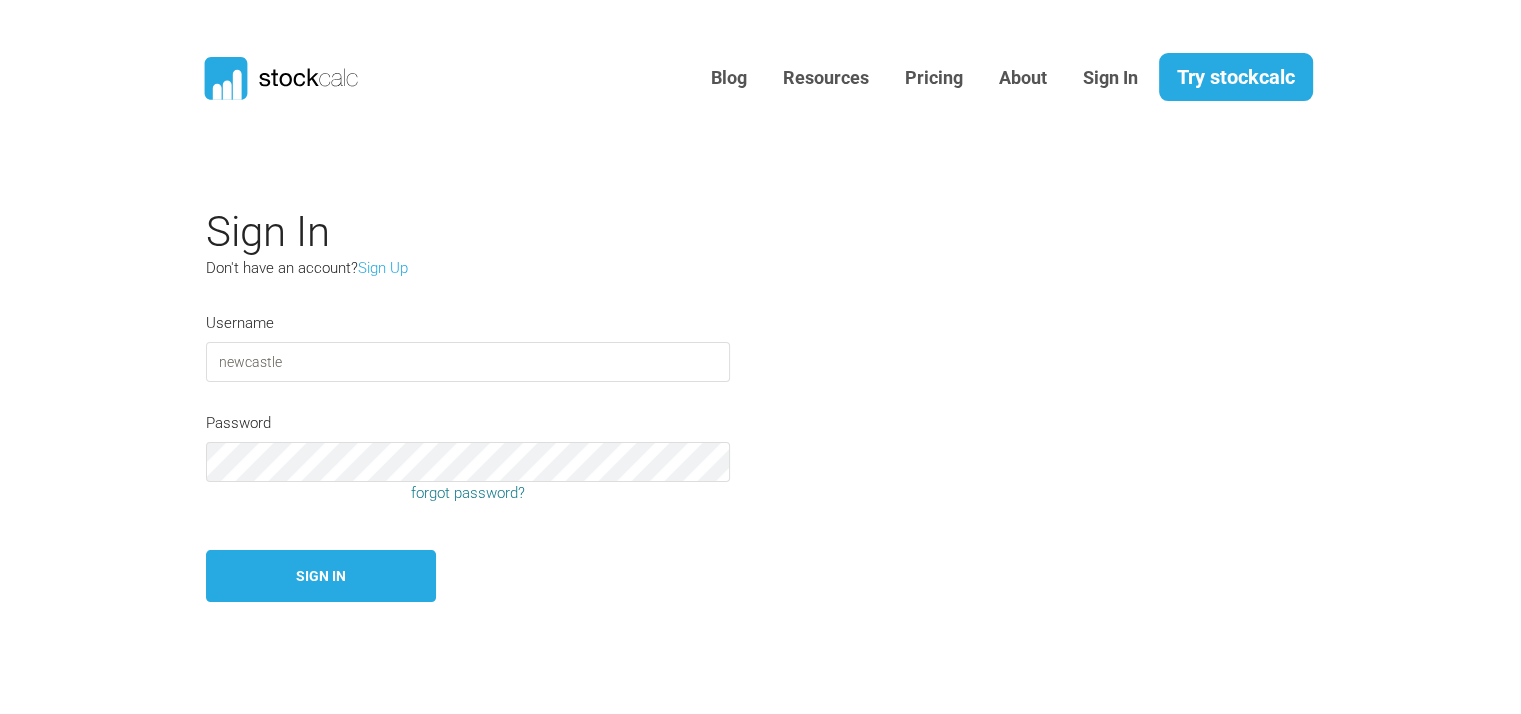 click on "forgot password?" at bounding box center (468, 493) 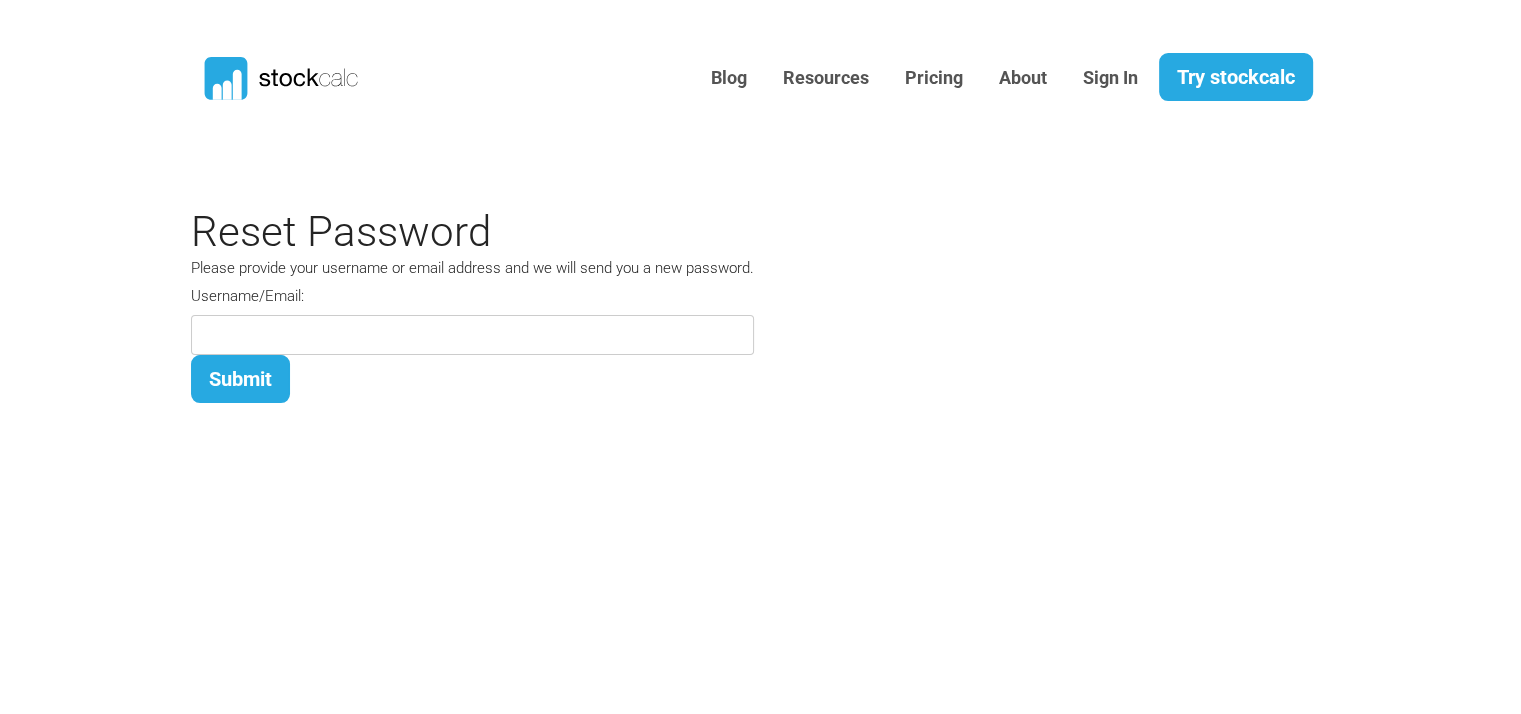 click at bounding box center (472, 335) 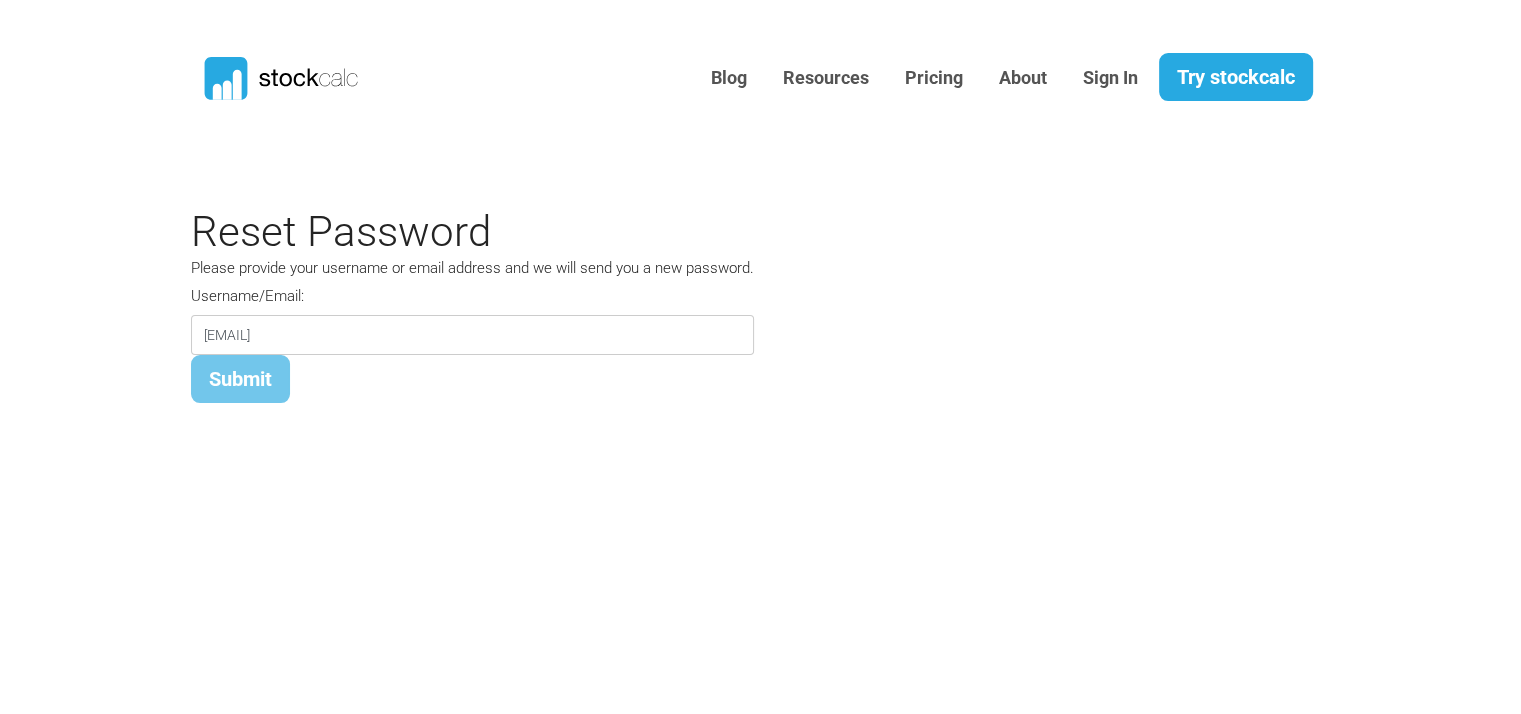 type on "reggie.boutilier@stockcalcpro.com" 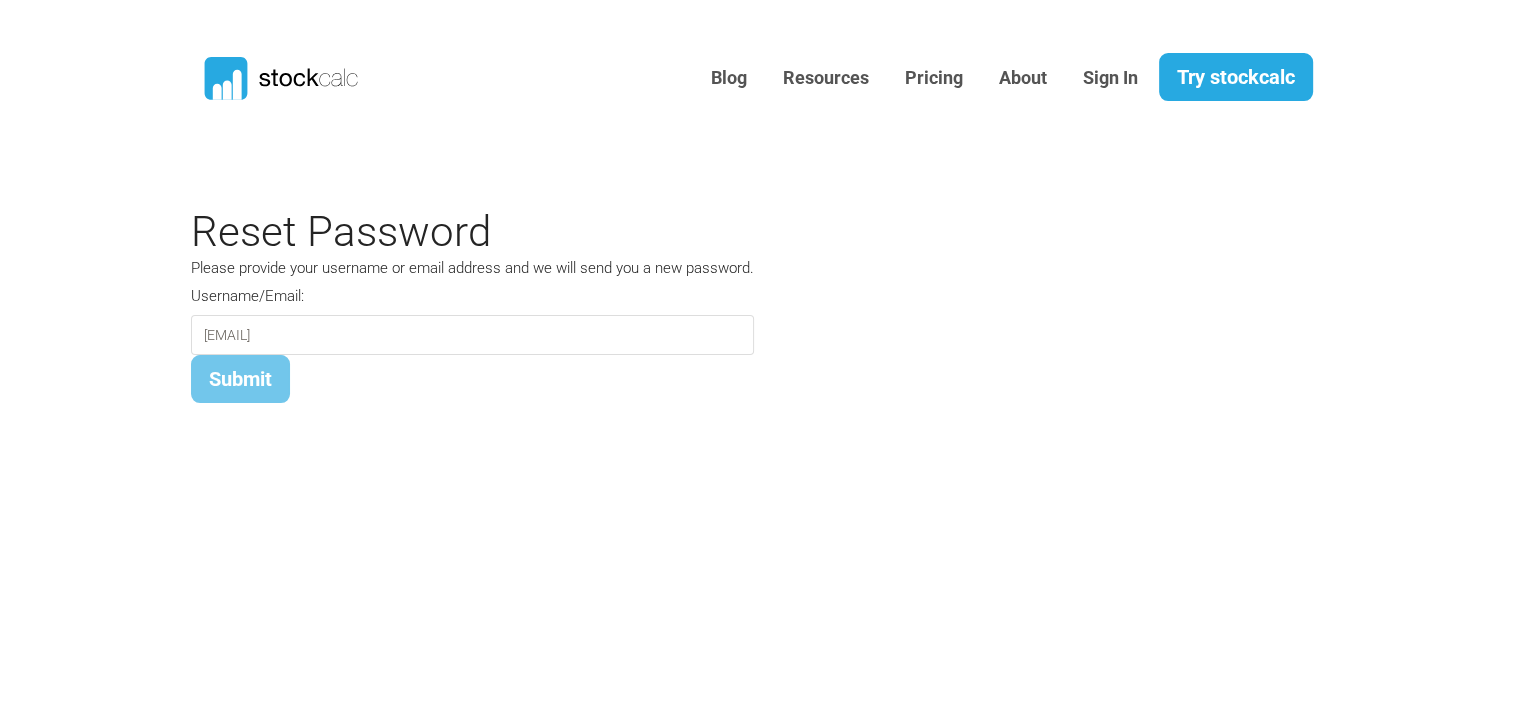 click on "Submit" at bounding box center [240, 379] 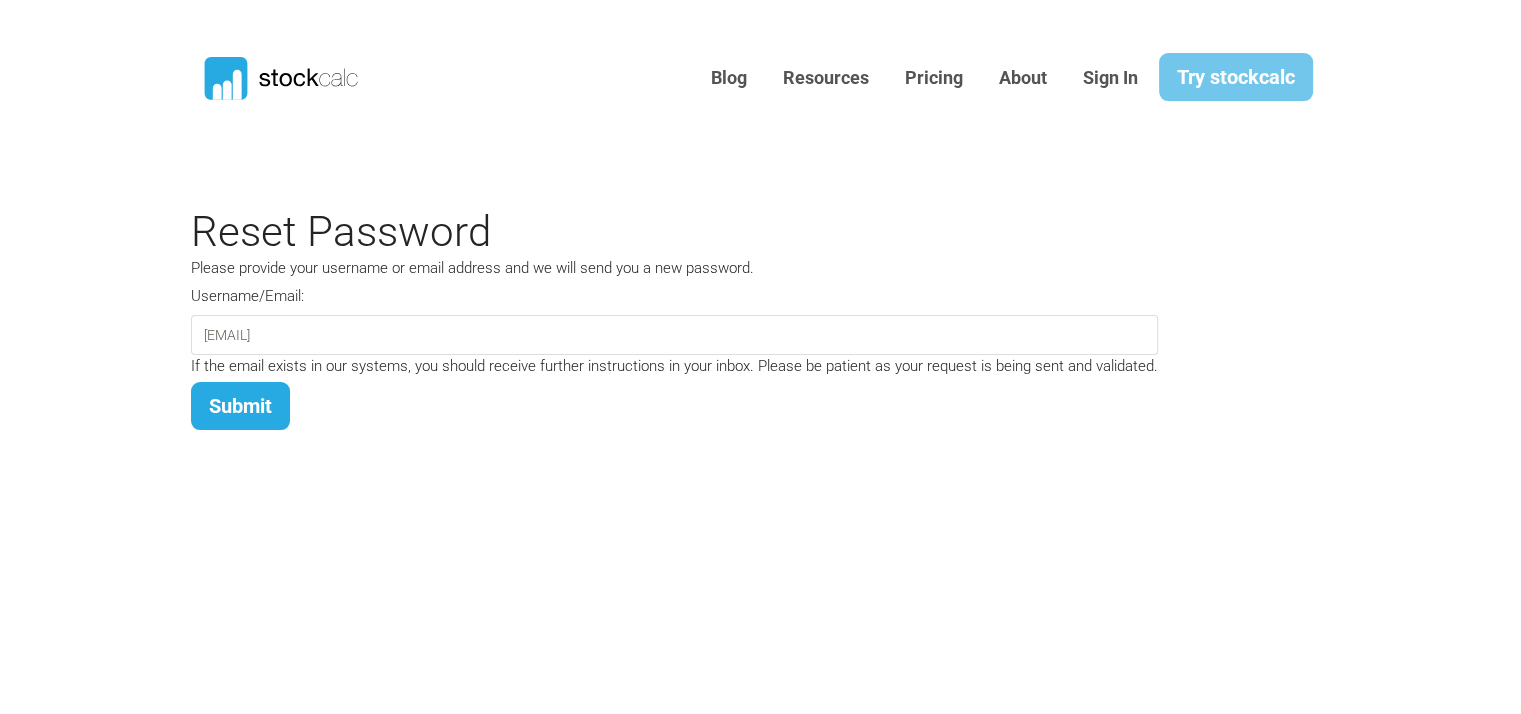 click on "Try stockcalc" at bounding box center [1236, 77] 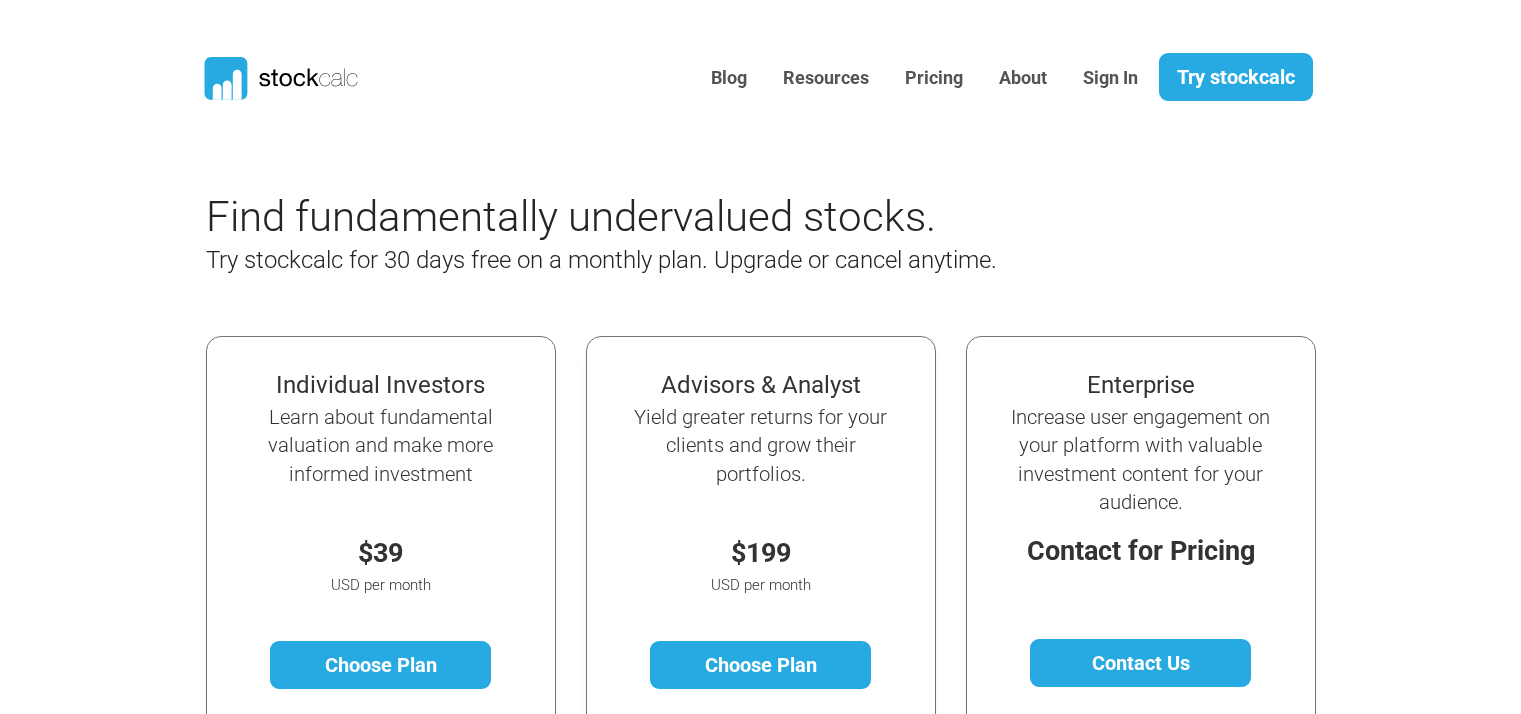 scroll, scrollTop: 0, scrollLeft: 0, axis: both 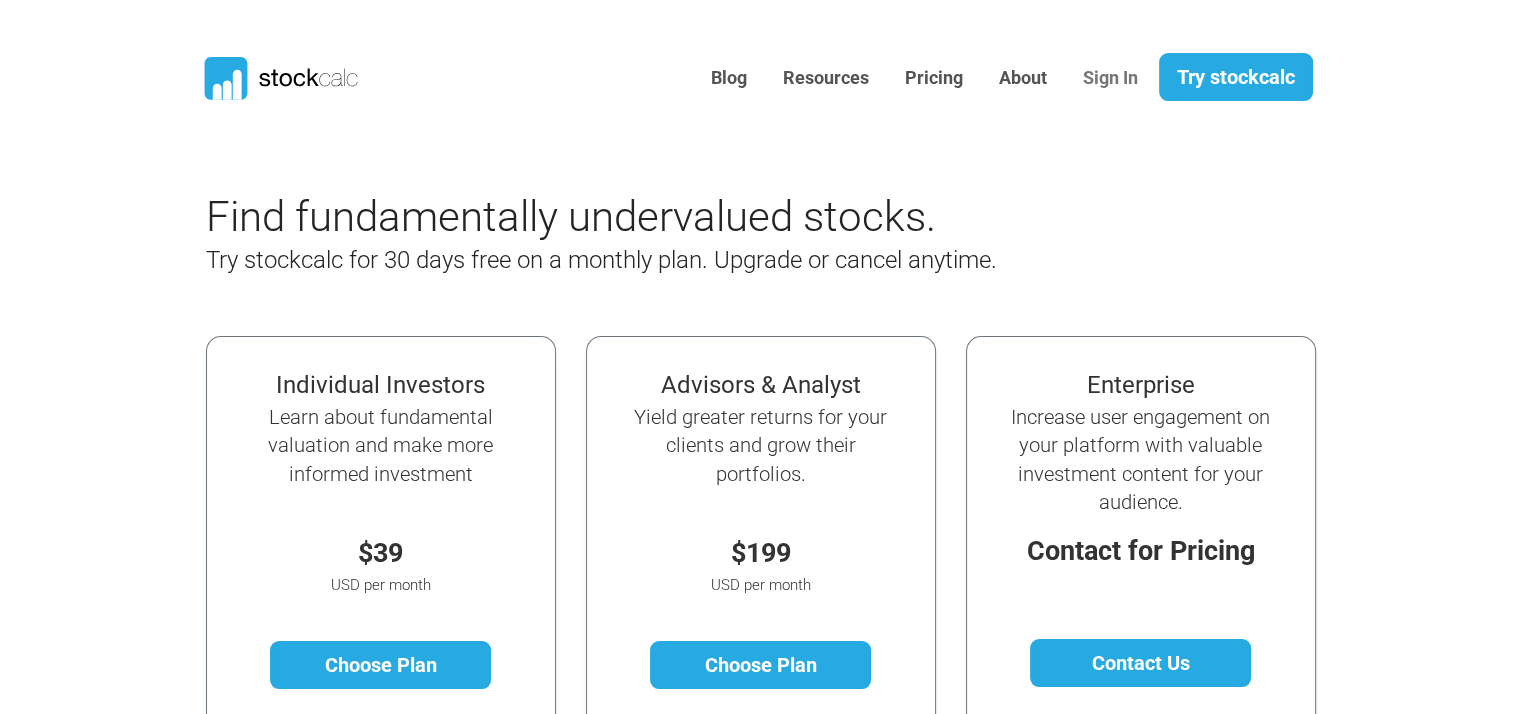 click on "Sign In" at bounding box center [1110, 78] 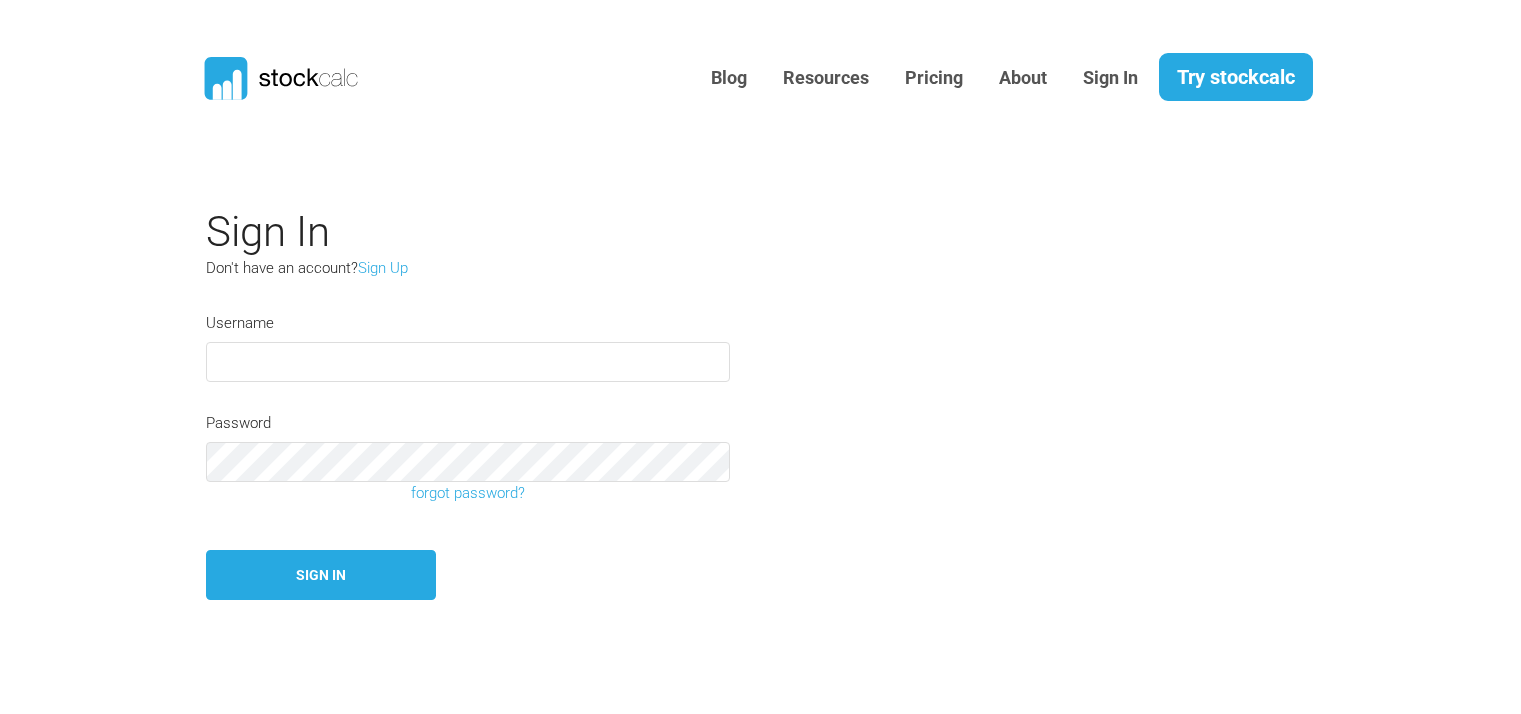 scroll, scrollTop: 0, scrollLeft: 0, axis: both 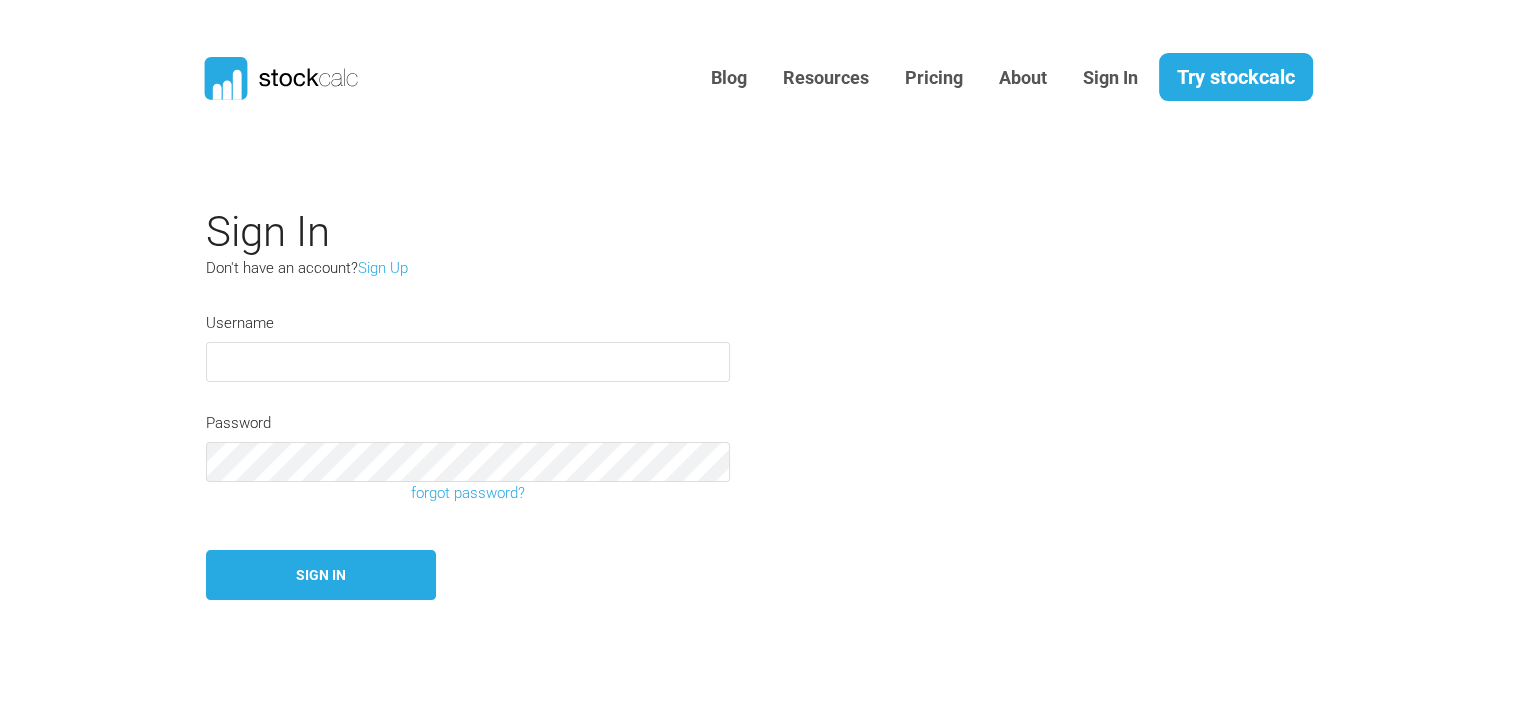 click at bounding box center (468, 362) 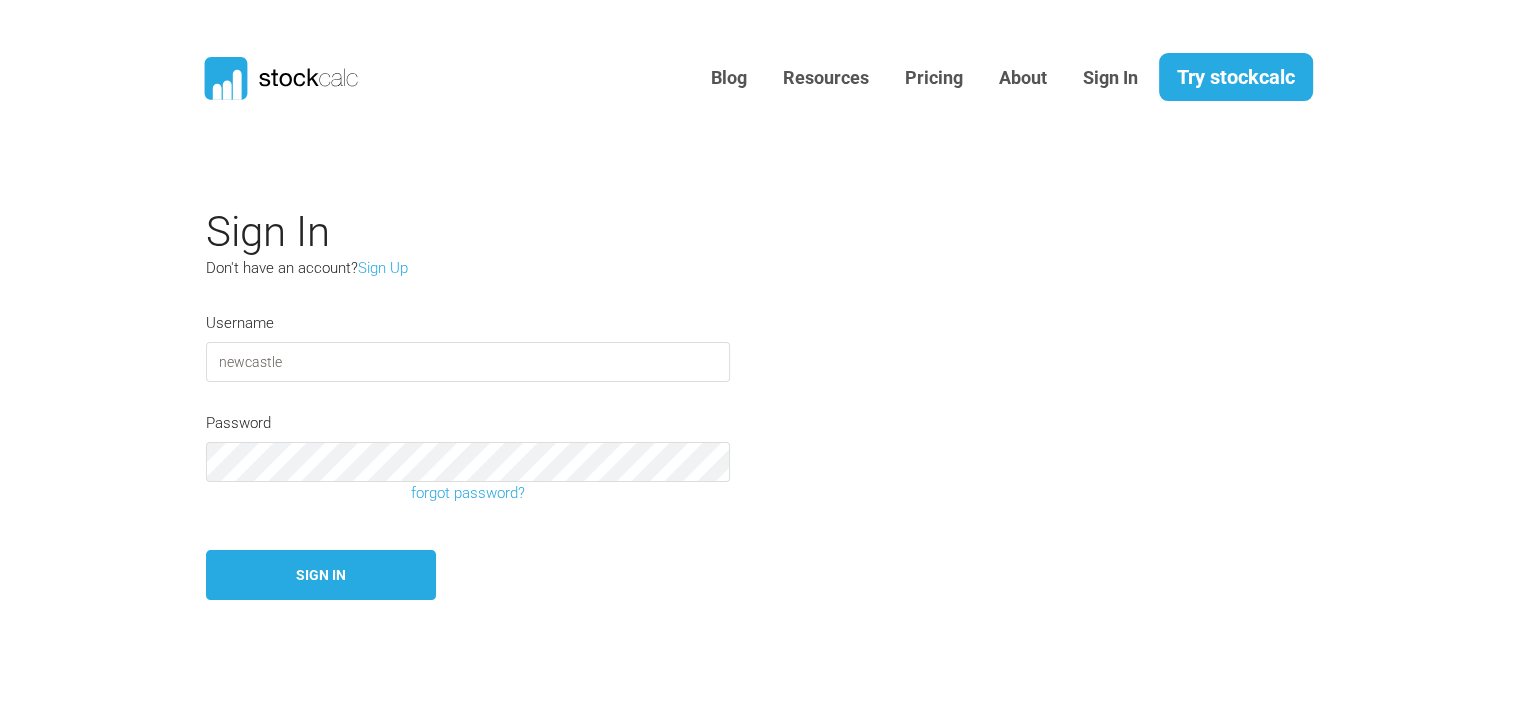 drag, startPoint x: 308, startPoint y: 363, endPoint x: 185, endPoint y: 356, distance: 123.19903 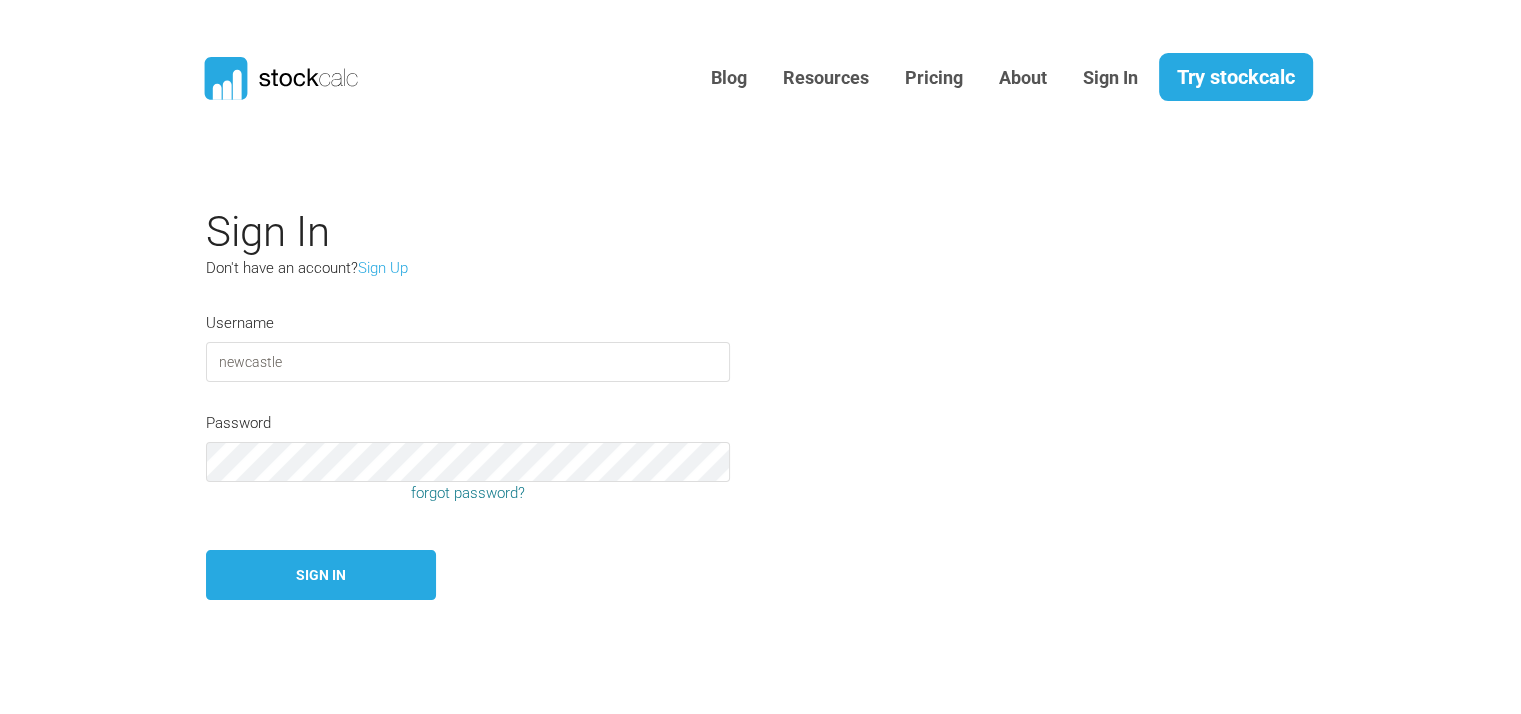 type on "newcastle" 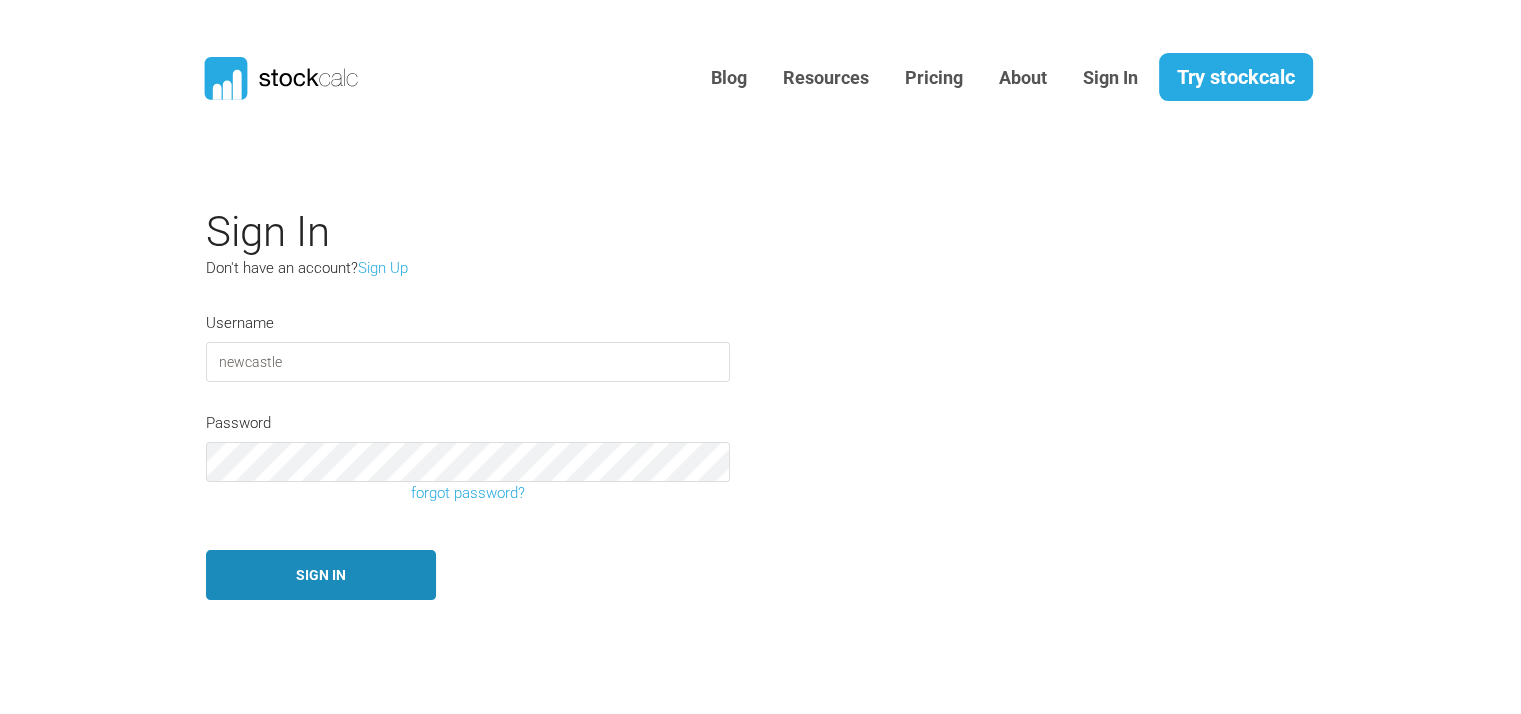 click on "Sign In" at bounding box center [321, 575] 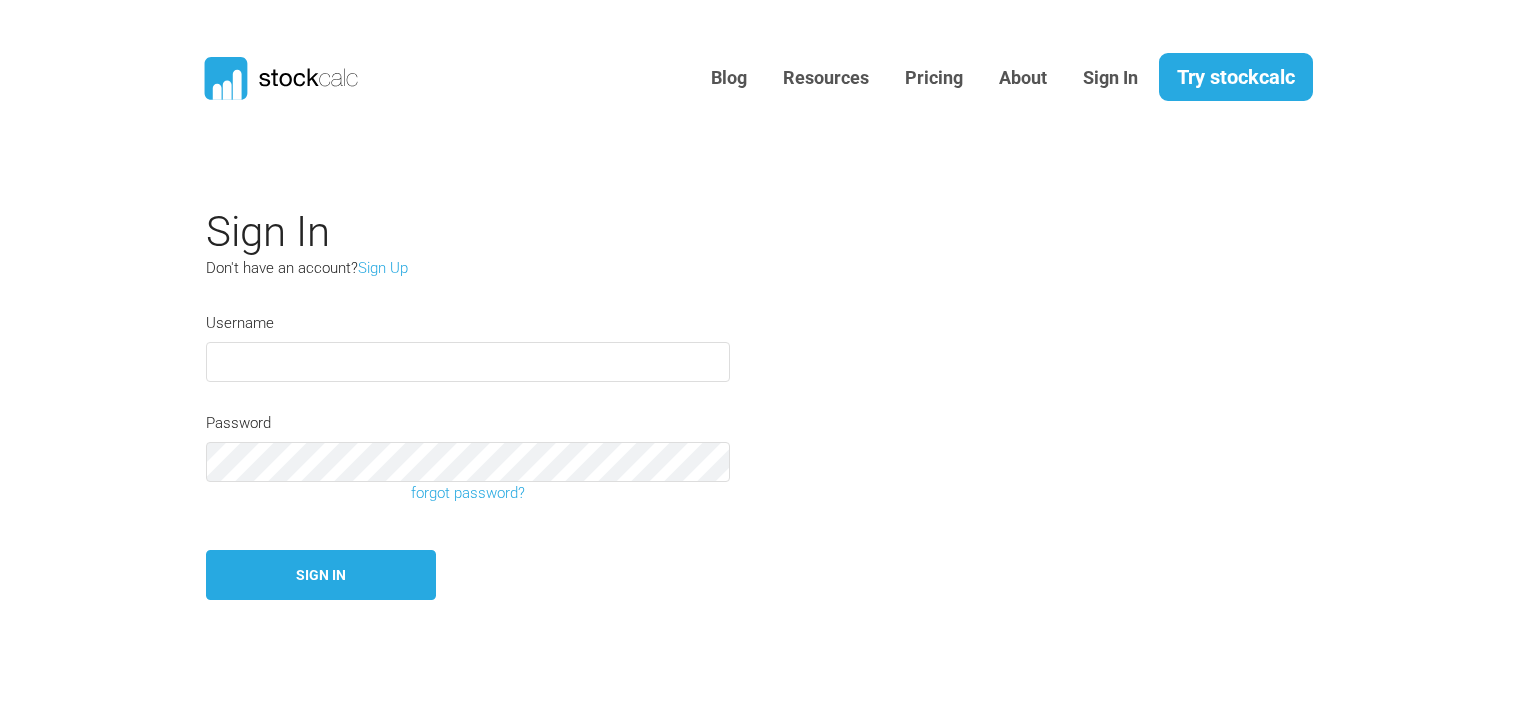 scroll, scrollTop: 0, scrollLeft: 0, axis: both 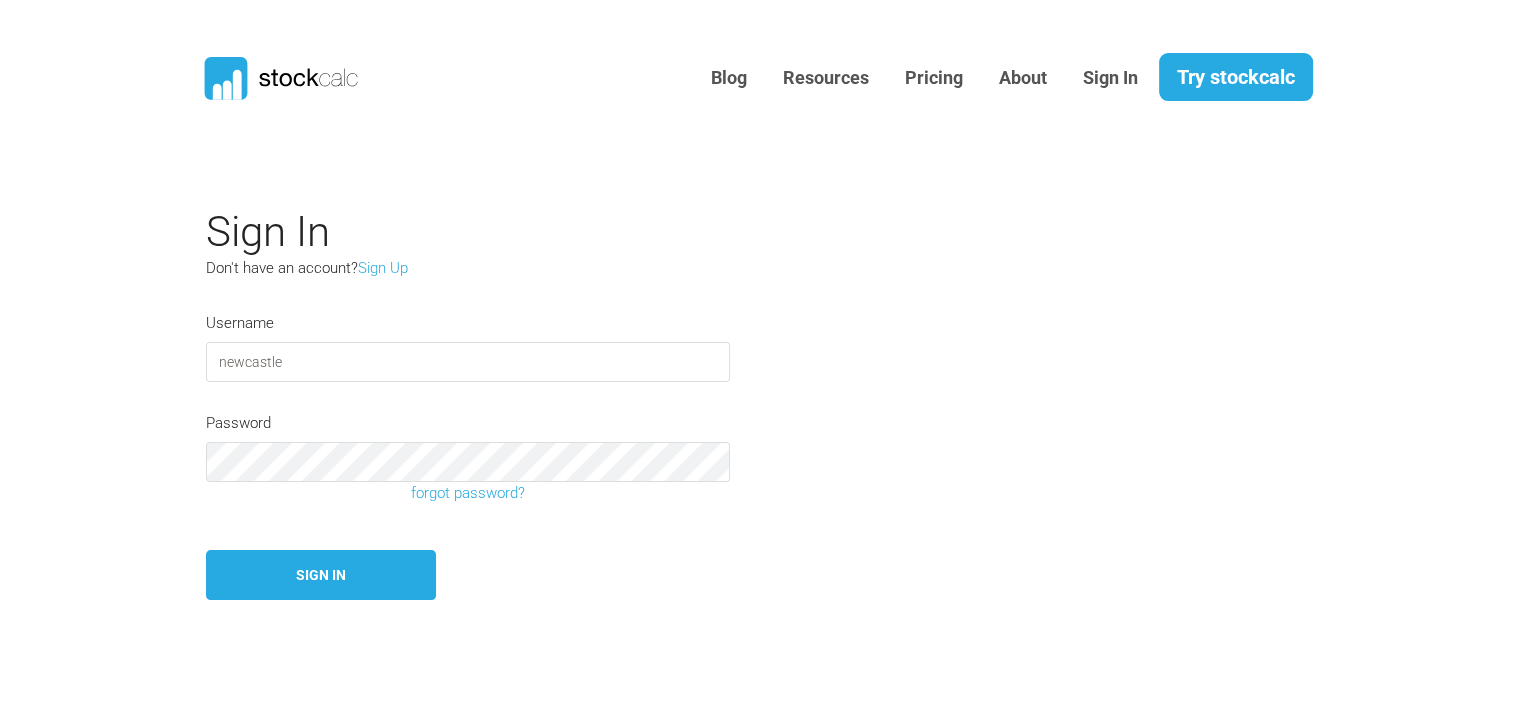 type on "newcastle" 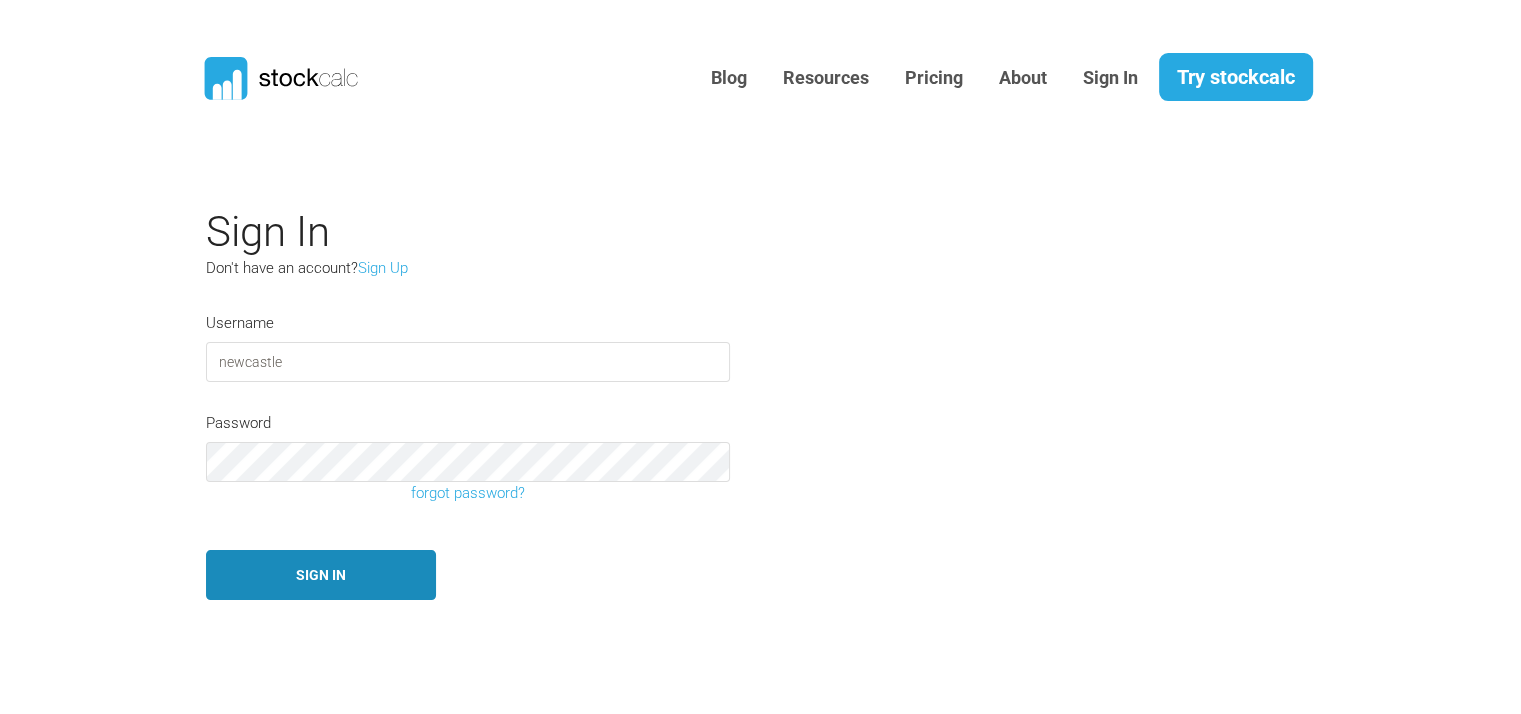 click on "Sign In" at bounding box center (321, 575) 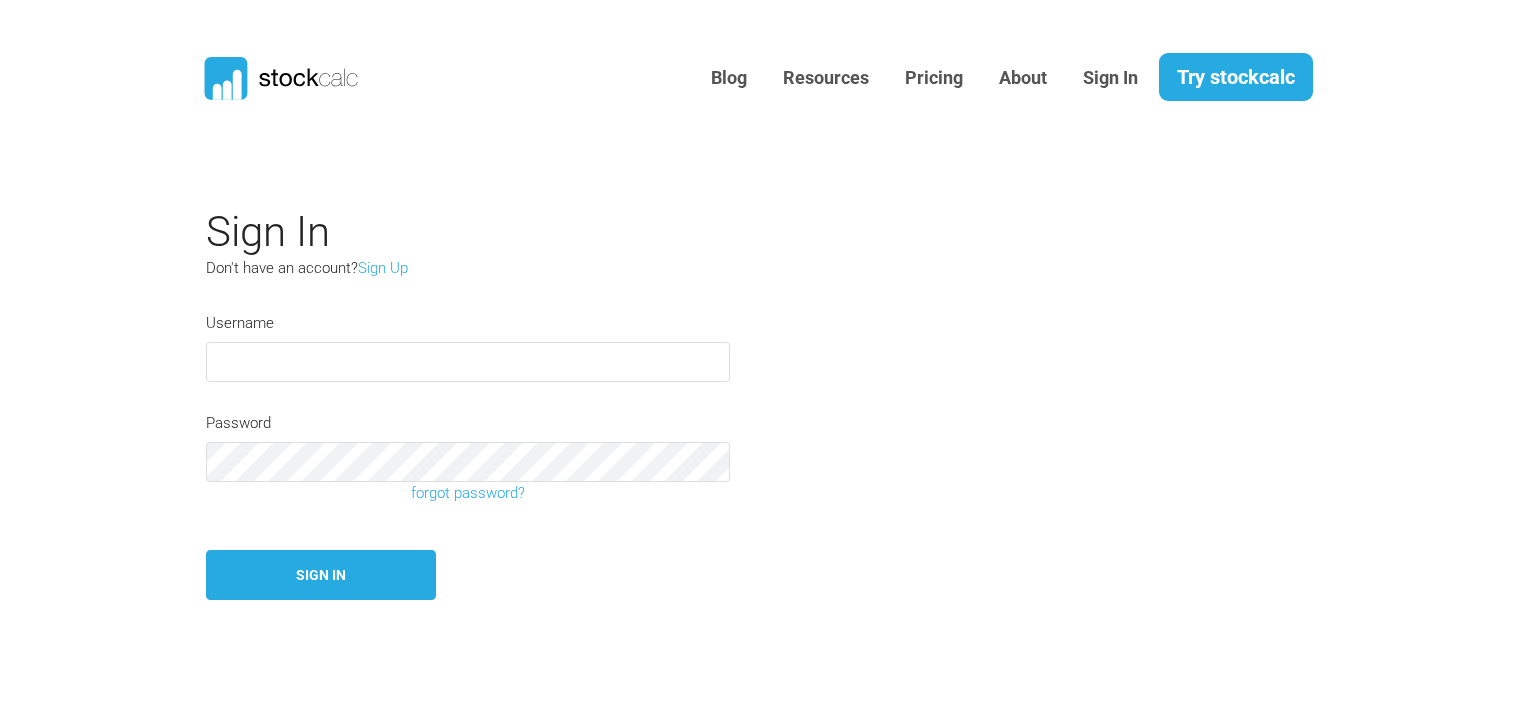 scroll, scrollTop: 0, scrollLeft: 0, axis: both 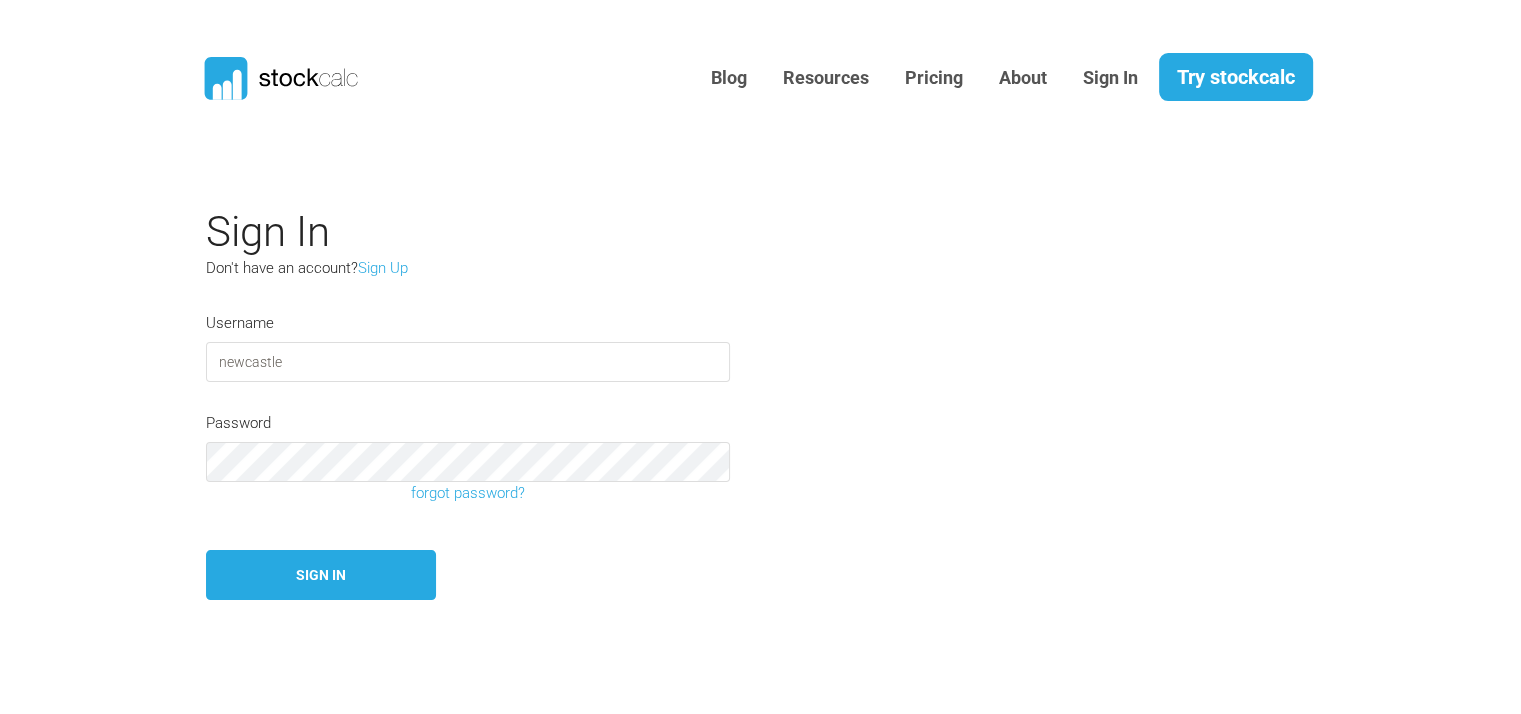 type on "newcastle" 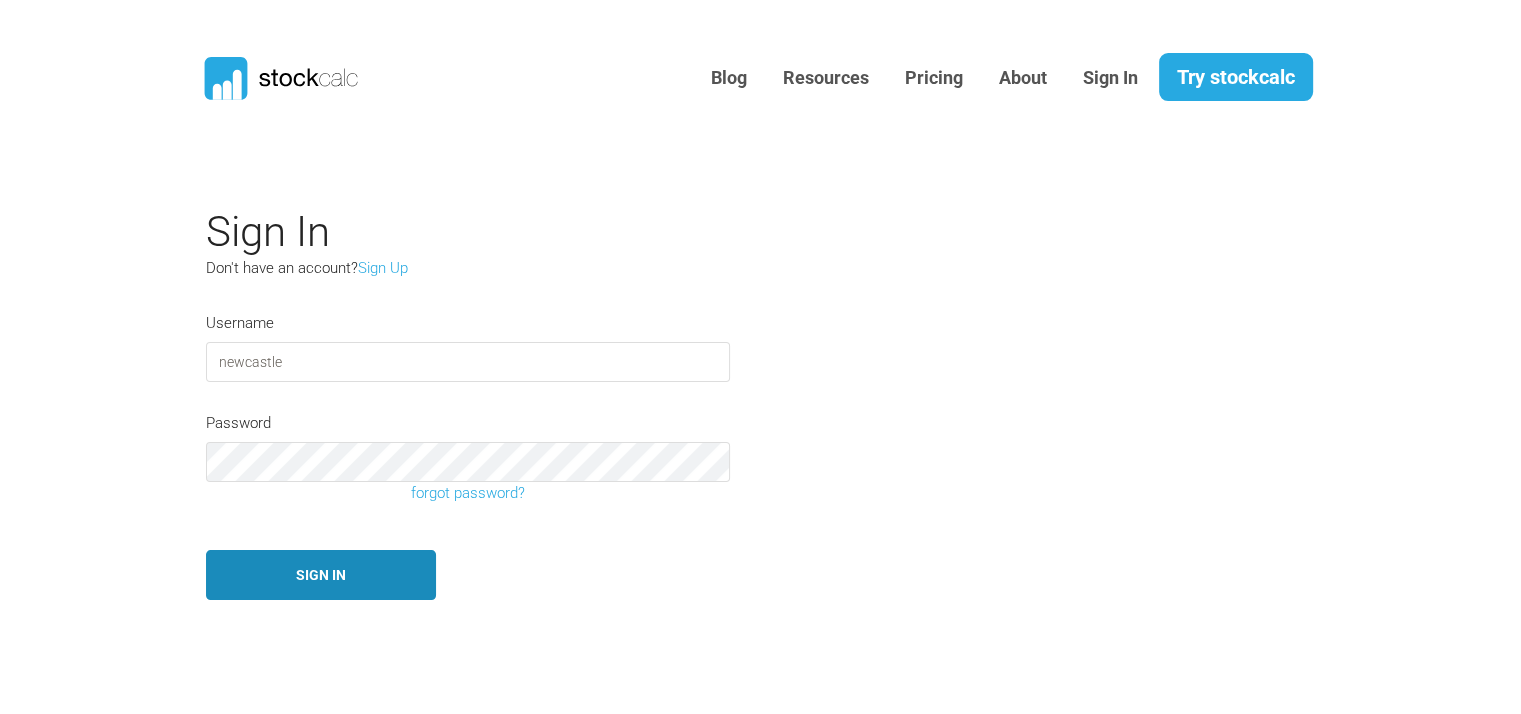 click on "Sign In" at bounding box center [321, 575] 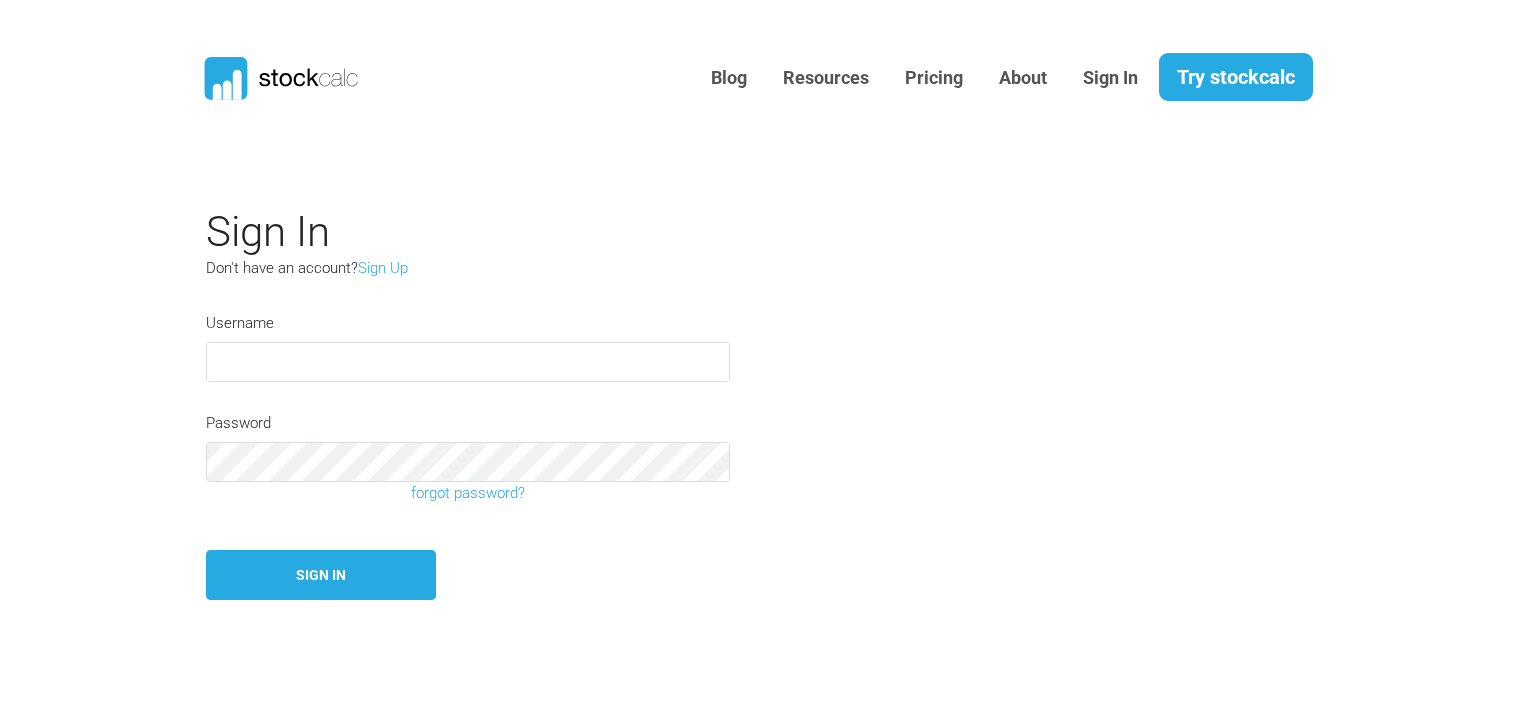 scroll, scrollTop: 0, scrollLeft: 0, axis: both 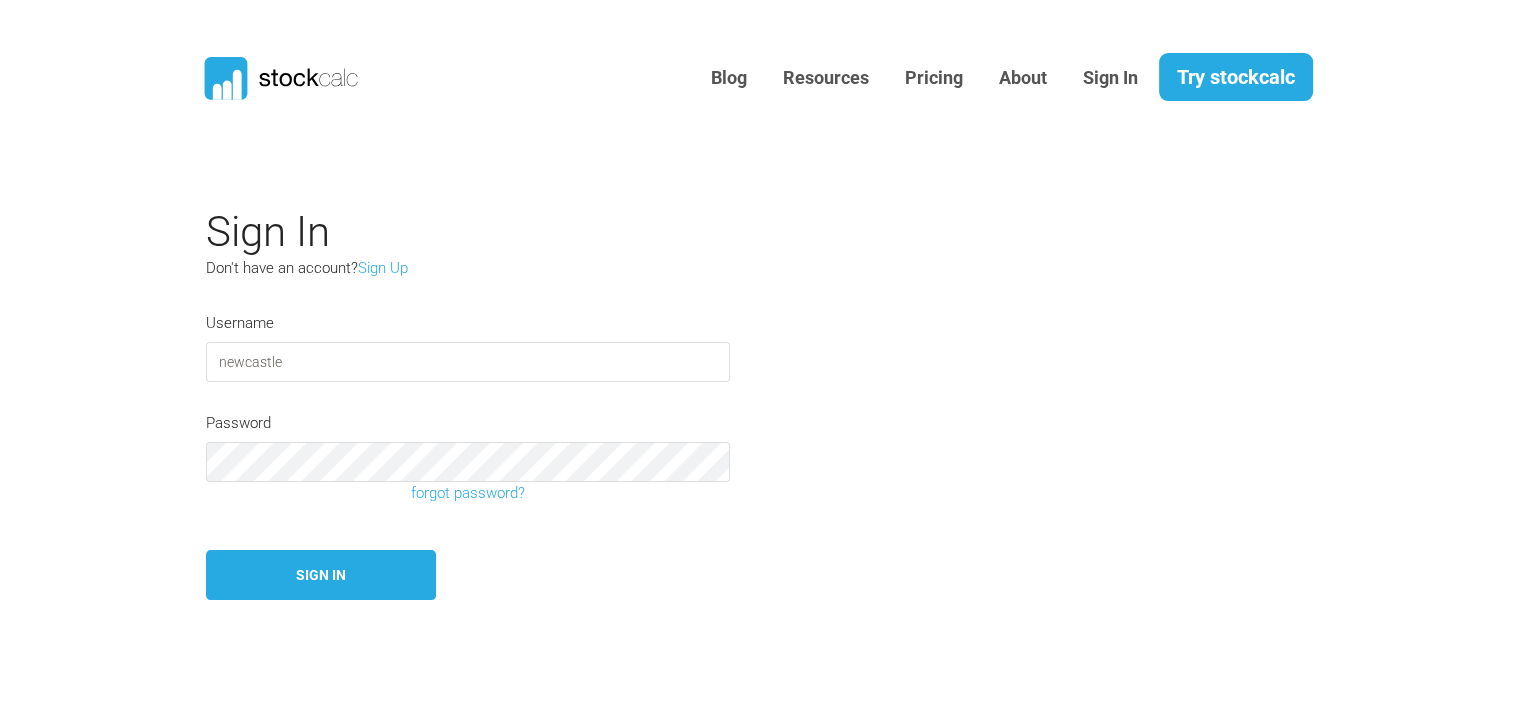 type on "newcastle" 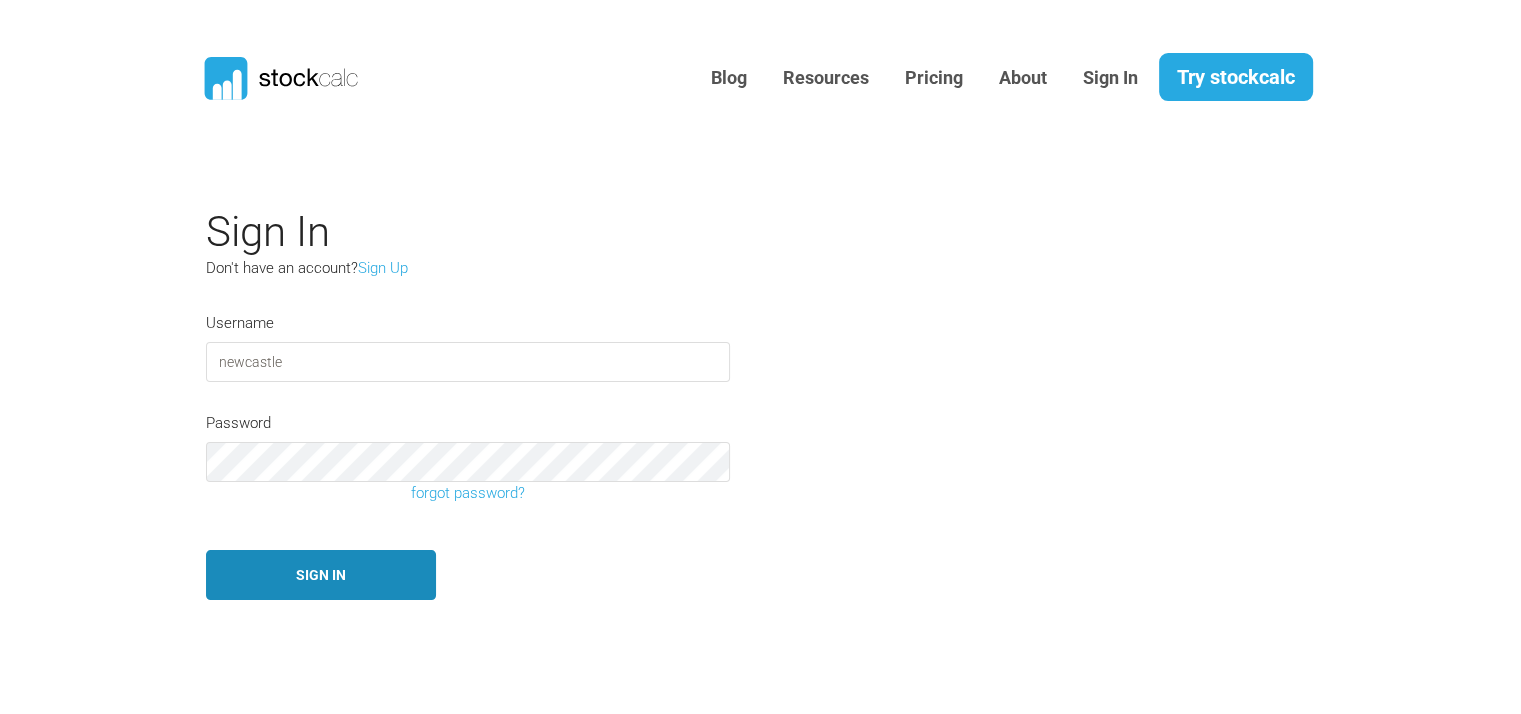 type 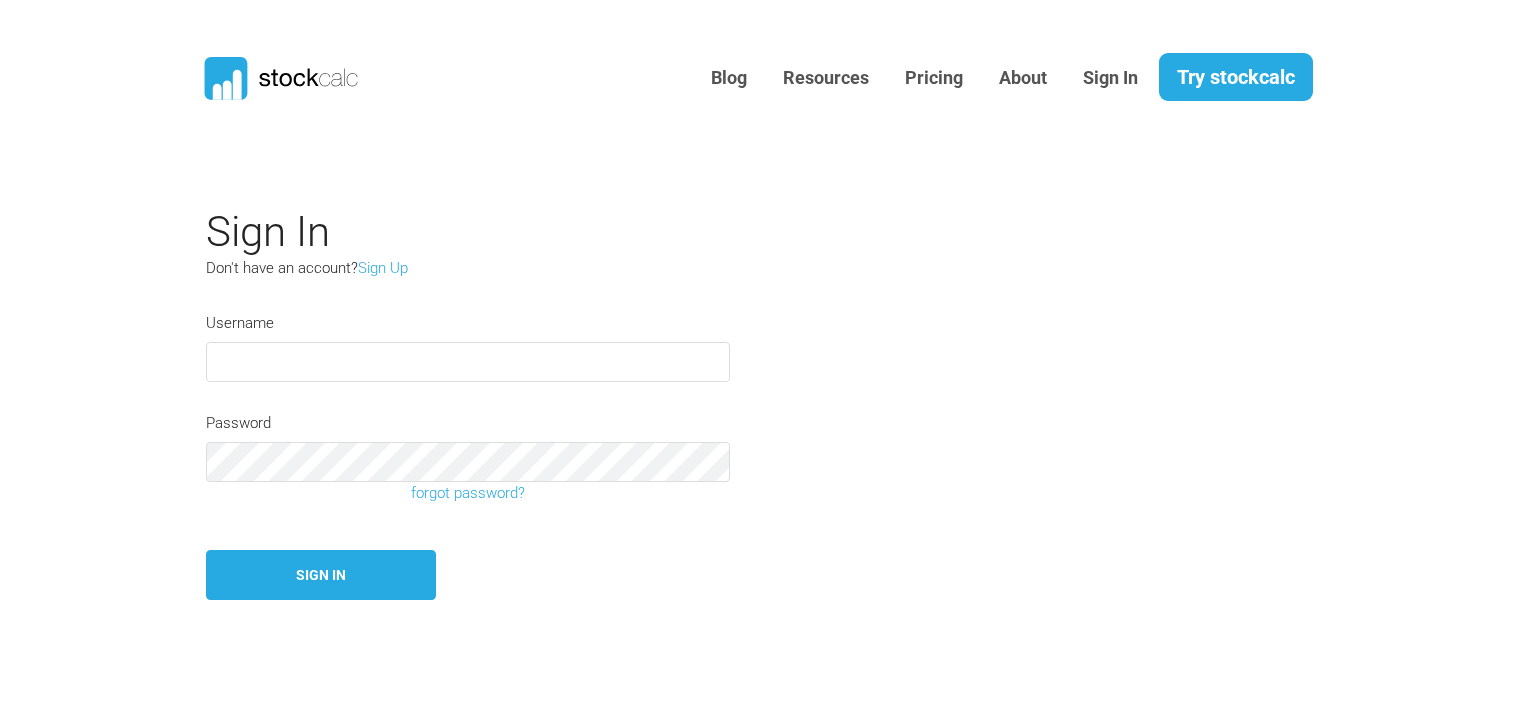 scroll, scrollTop: 0, scrollLeft: 0, axis: both 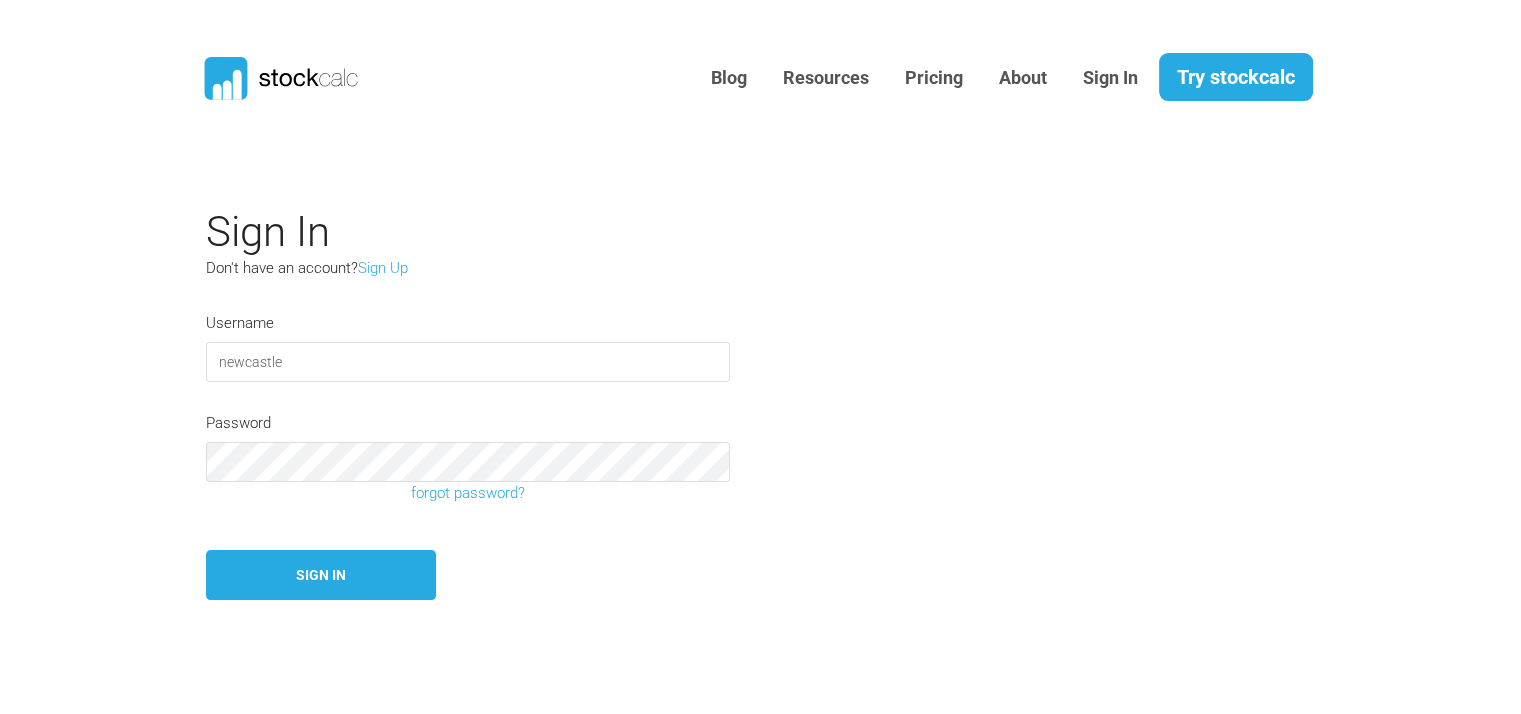 type on "newcastle" 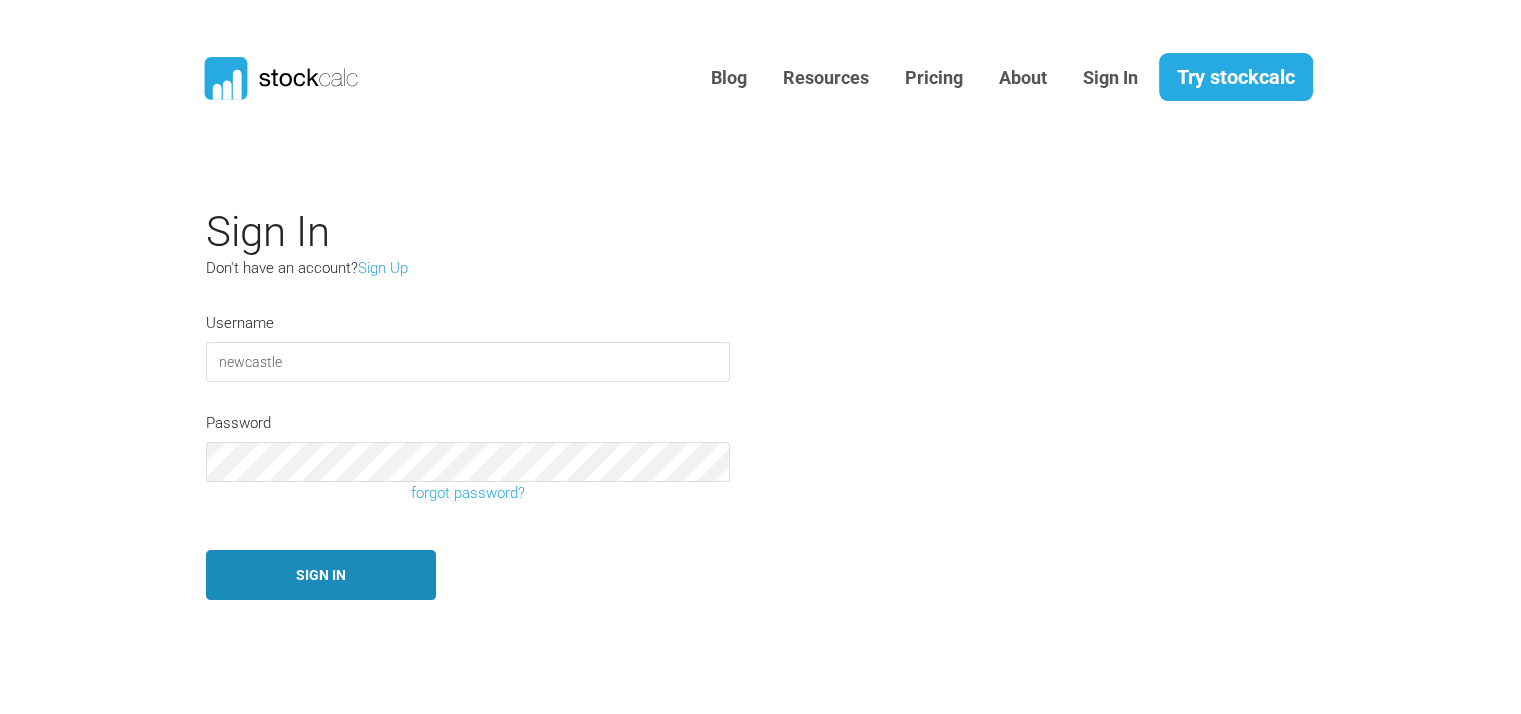 click on "Sign In" at bounding box center (321, 575) 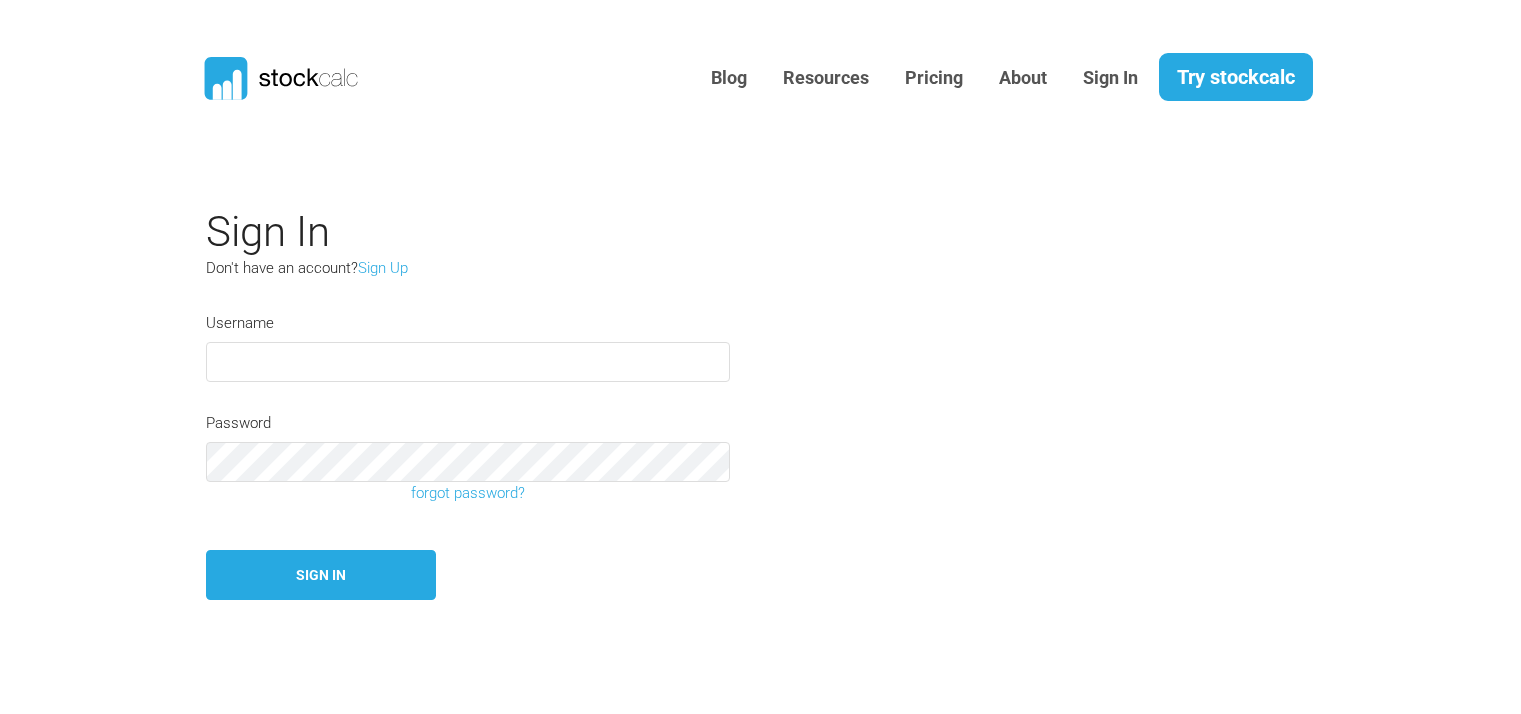 scroll, scrollTop: 0, scrollLeft: 0, axis: both 